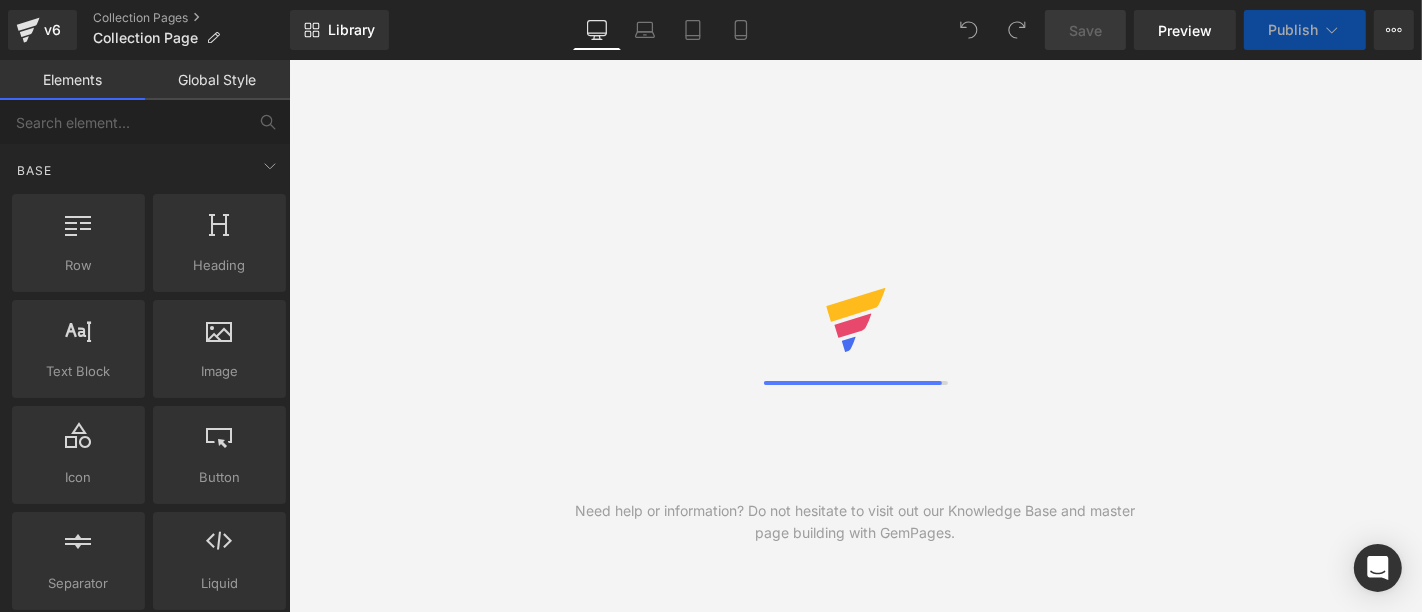 scroll, scrollTop: 0, scrollLeft: 0, axis: both 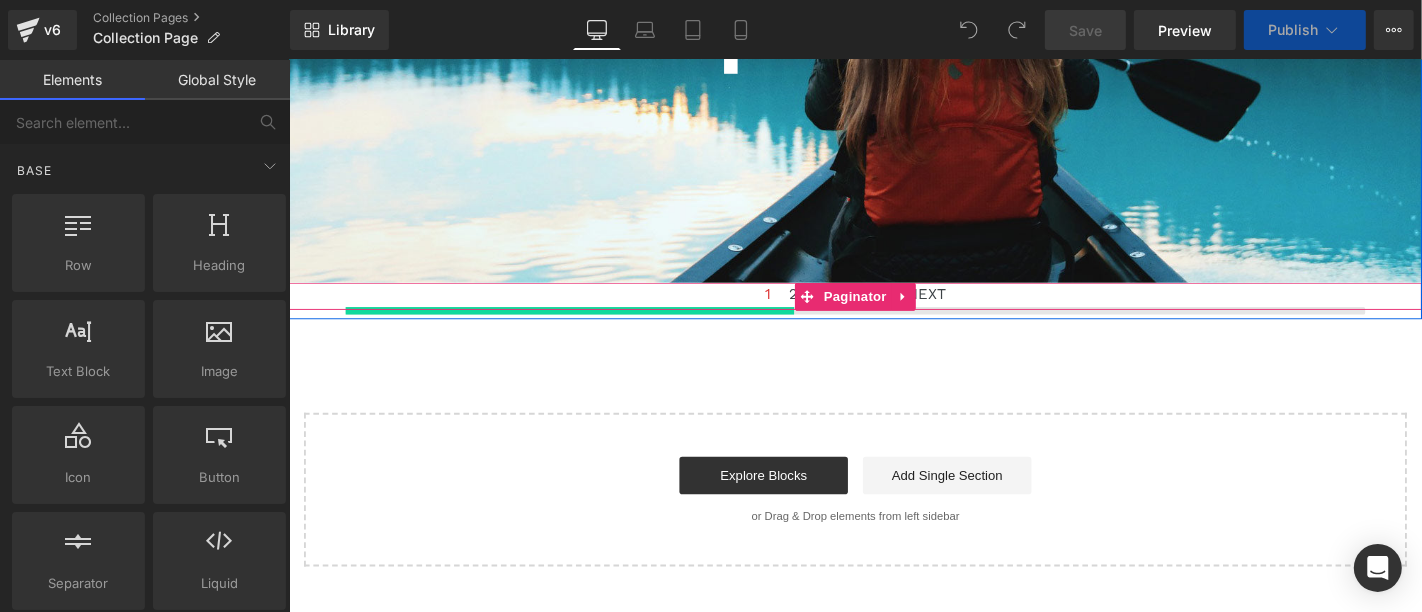 click on "1 2 3 ... 10 NEXT" at bounding box center [893, 311] 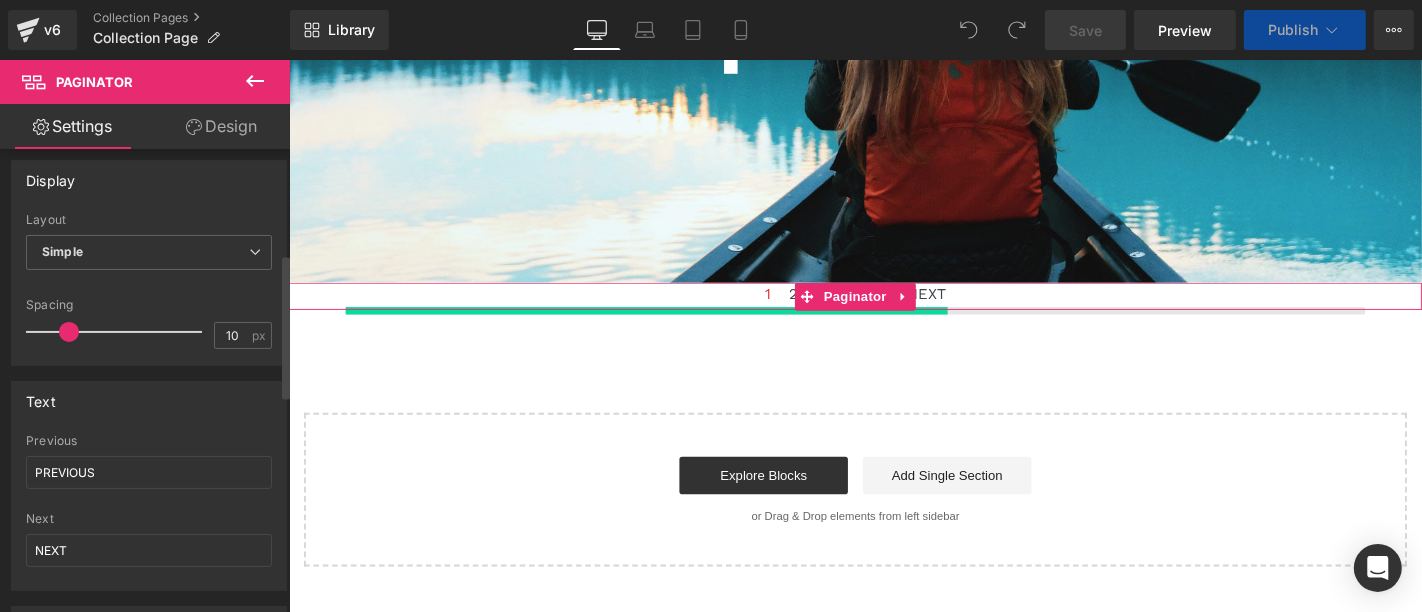 scroll, scrollTop: 251, scrollLeft: 0, axis: vertical 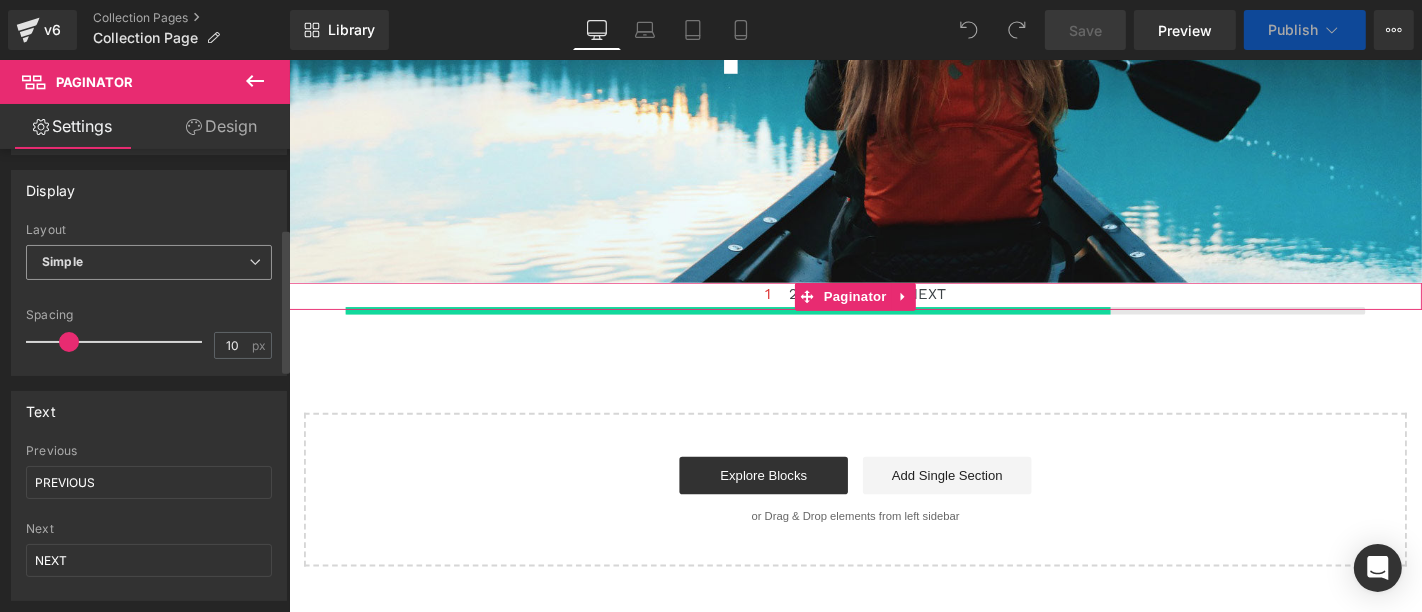 click on "Simple" at bounding box center (149, 262) 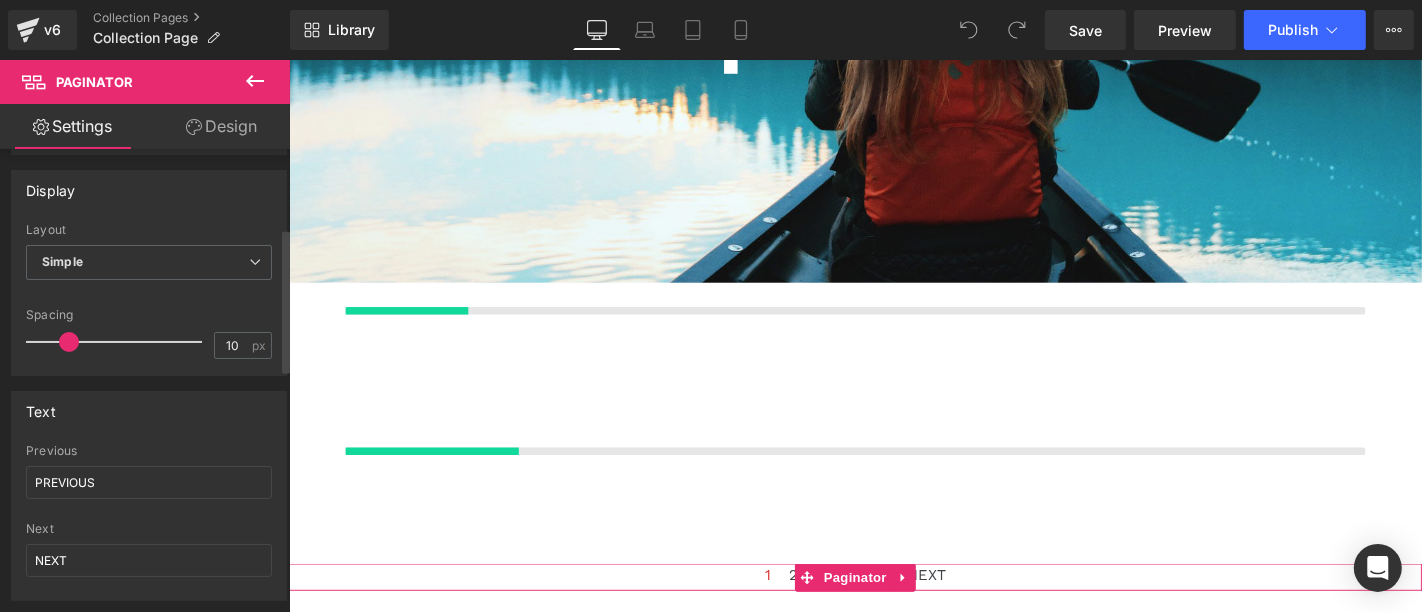 click on "Text" at bounding box center [149, 411] 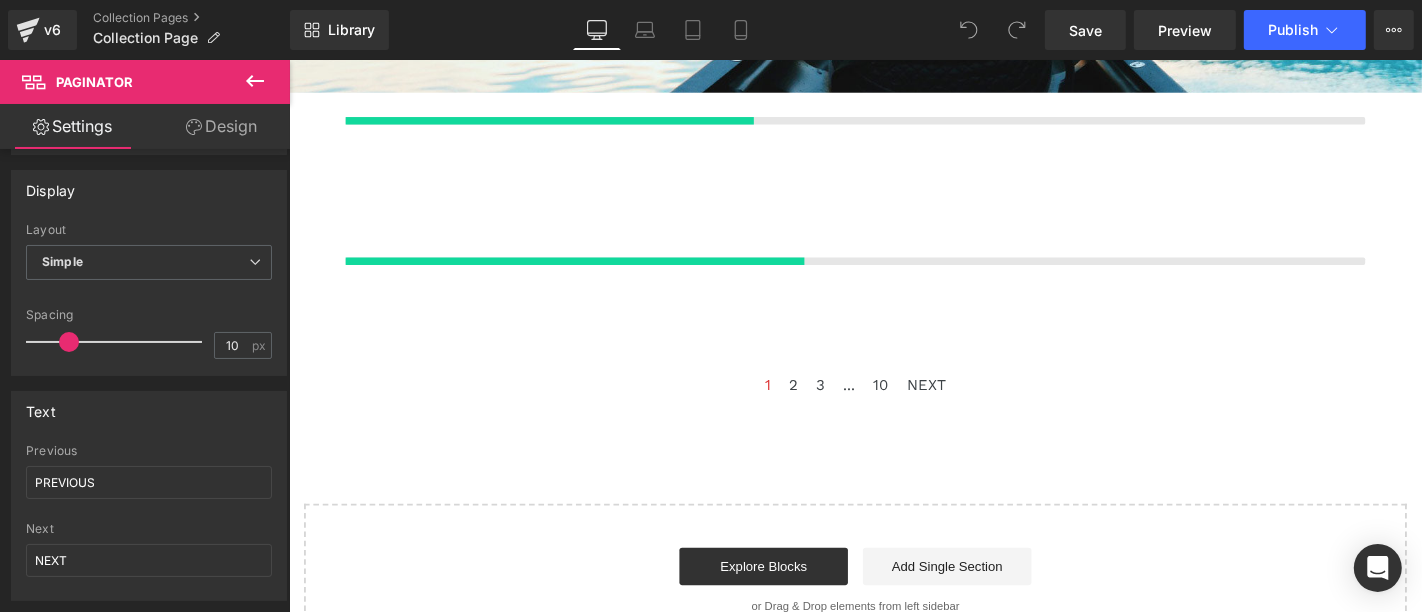 scroll, scrollTop: 583, scrollLeft: 0, axis: vertical 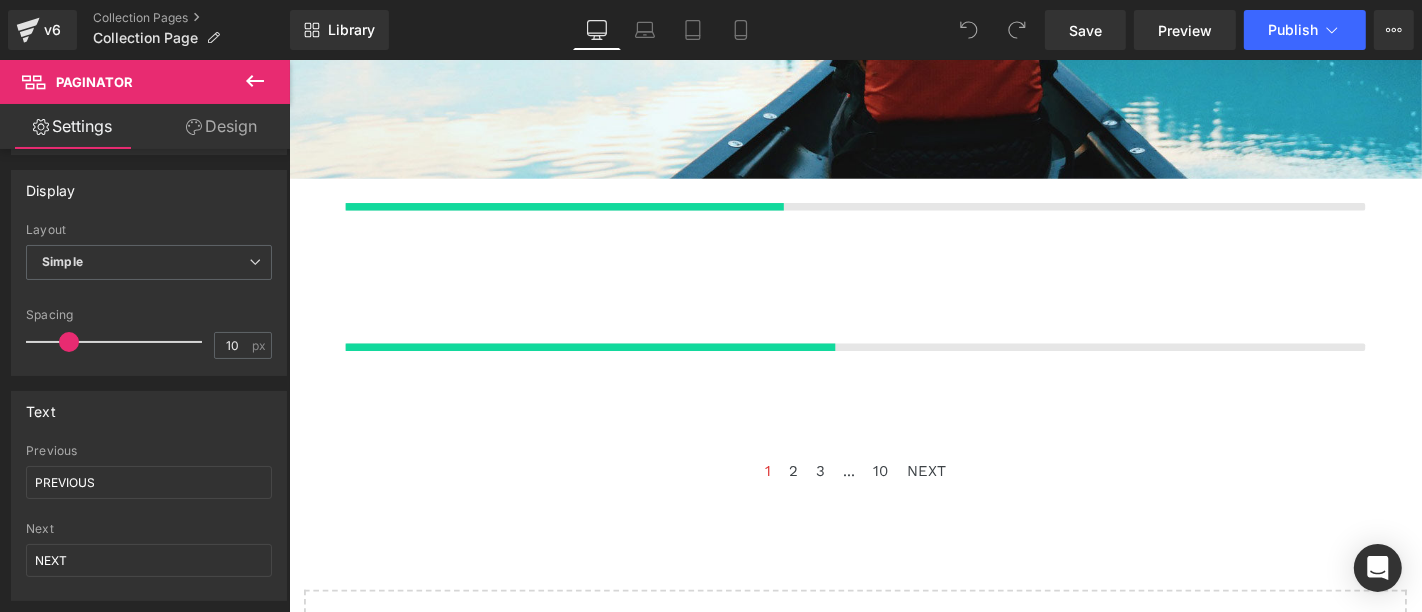 click on "{% assign colXsClass = ' gf_col-xs-' %}
{% assign cols = 12 | divided_by: 2 %}
{% assign colXsClass = colXsClass | append:cols %}
{% assign colSmClass = ' gf_col-sm-' %}
{% assign cols = 12 | divided_by: 3 %}
{% assign colSmClass = colSmClass | append:cols %}
{% assign colMdClass = ' gf_col-md-' %}
{% assign cols = 12 | divided_by: 3 %}
{% assign colMdClass = colMdClass | append:cols %}
{% assign colLgClass = ' gf_col-lg-' %}
{% assign cols = 12 | divided_by: 4 %}
{% assign colLgClass = colLgClass | append:cols %}
{% assign colClass = 'gf_column gf_col_no_tools' %}
{% assign colClass = colClass | append: colXsClass %}
{% assign colClass = colClass | append: colSmClass %}
{% assign colClass = colClass | append: colMdClass %}
{% assign colClass = colClass | append: colLgClass %}
{% assign gPLCount = 1 %}
{% for product in products limit: 100 %}" at bounding box center (893, 336) 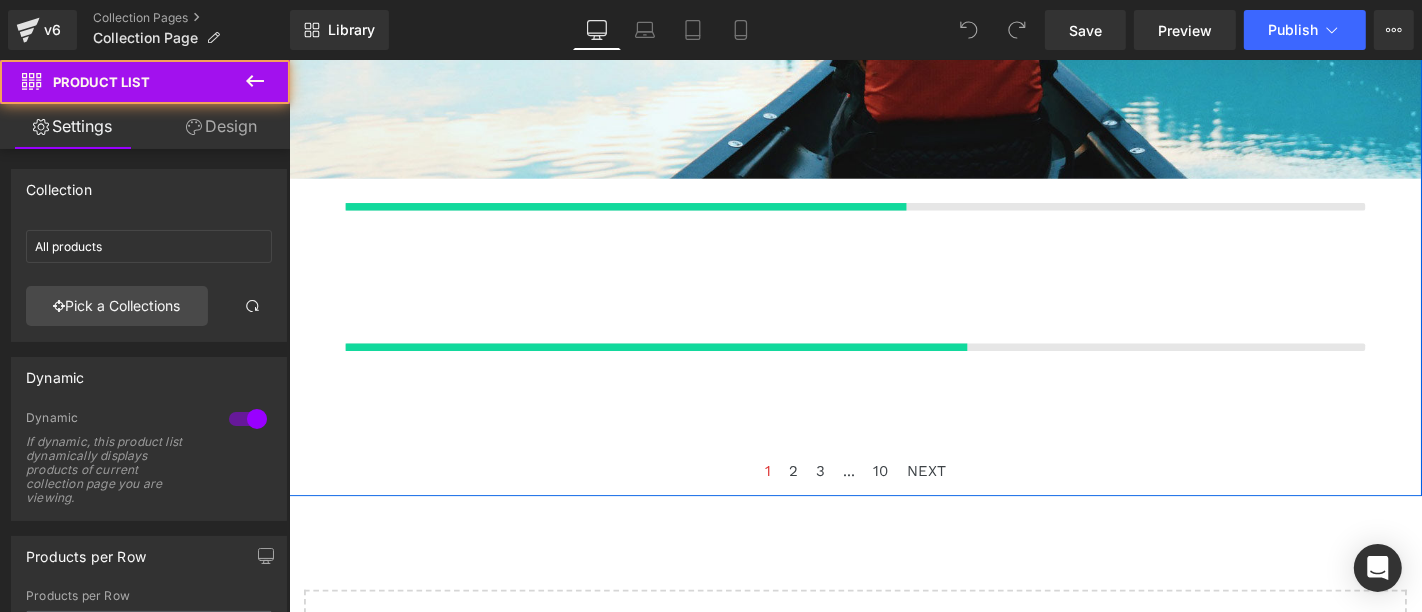 click on "{% assign colXsClass = ' gf_col-xs-' %}
{% assign cols = 12 | divided_by: 2 %}
{% assign colXsClass = colXsClass | append:cols %}
{% assign colSmClass = ' gf_col-sm-' %}
{% assign cols = 12 | divided_by: 3 %}
{% assign colSmClass = colSmClass | append:cols %}
{% assign colMdClass = ' gf_col-md-' %}
{% assign cols = 12 | divided_by: 3 %}
{% assign colMdClass = colMdClass | append:cols %}
{% assign colLgClass = ' gf_col-lg-' %}
{% assign cols = 12 | divided_by: 4 %}
{% assign colLgClass = colLgClass | append:cols %}
{% assign colClass = 'gf_column gf_col_no_tools' %}
{% assign colClass = colClass | append: colXsClass %}
{% assign colClass = colClass | append: colSmClass %}
{% assign colClass = colClass | append: colMdClass %}
{% assign colClass = colClass | append: colLgClass %}
{% assign gPLCount = 1 %}
{% for product in products limit: 100 %}" at bounding box center [893, 336] 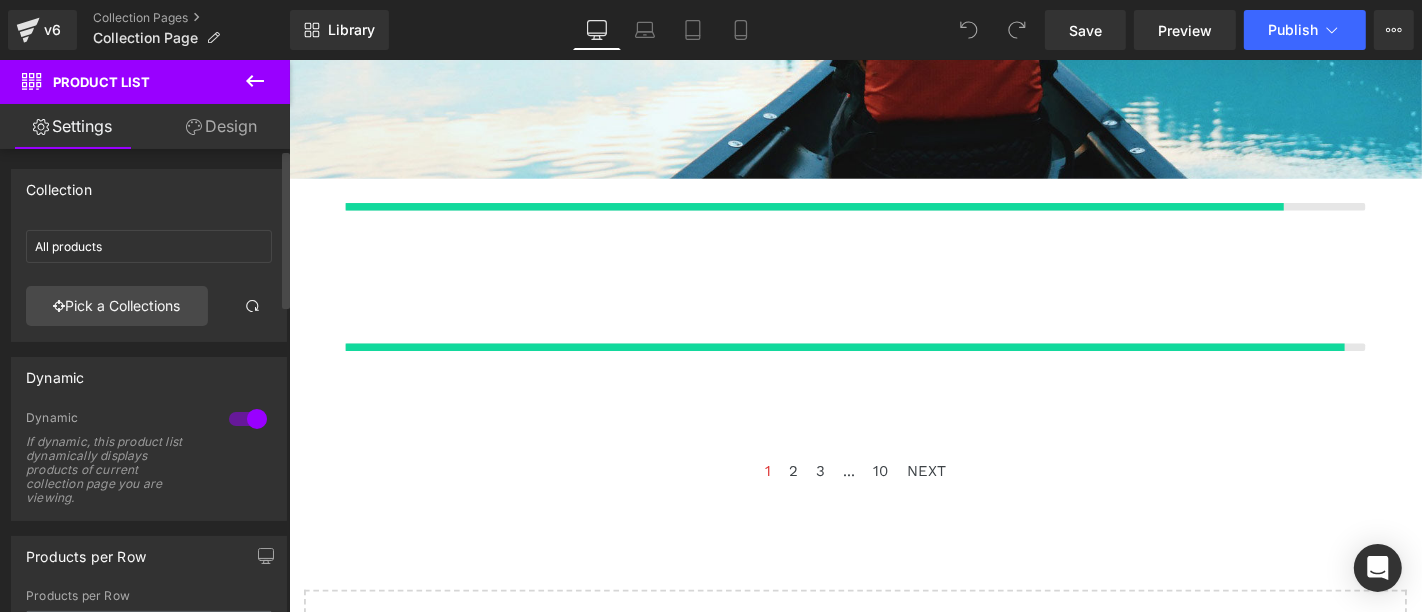 click at bounding box center [248, 419] 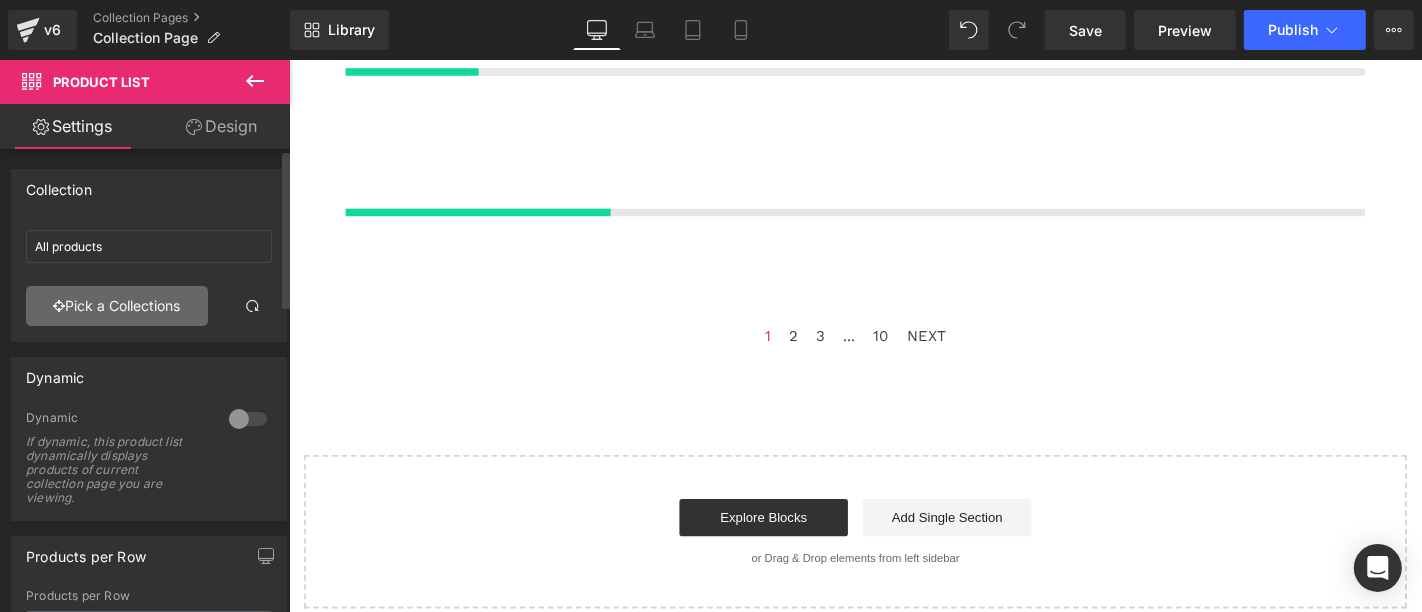 click on "Pick a Collections" at bounding box center [117, 306] 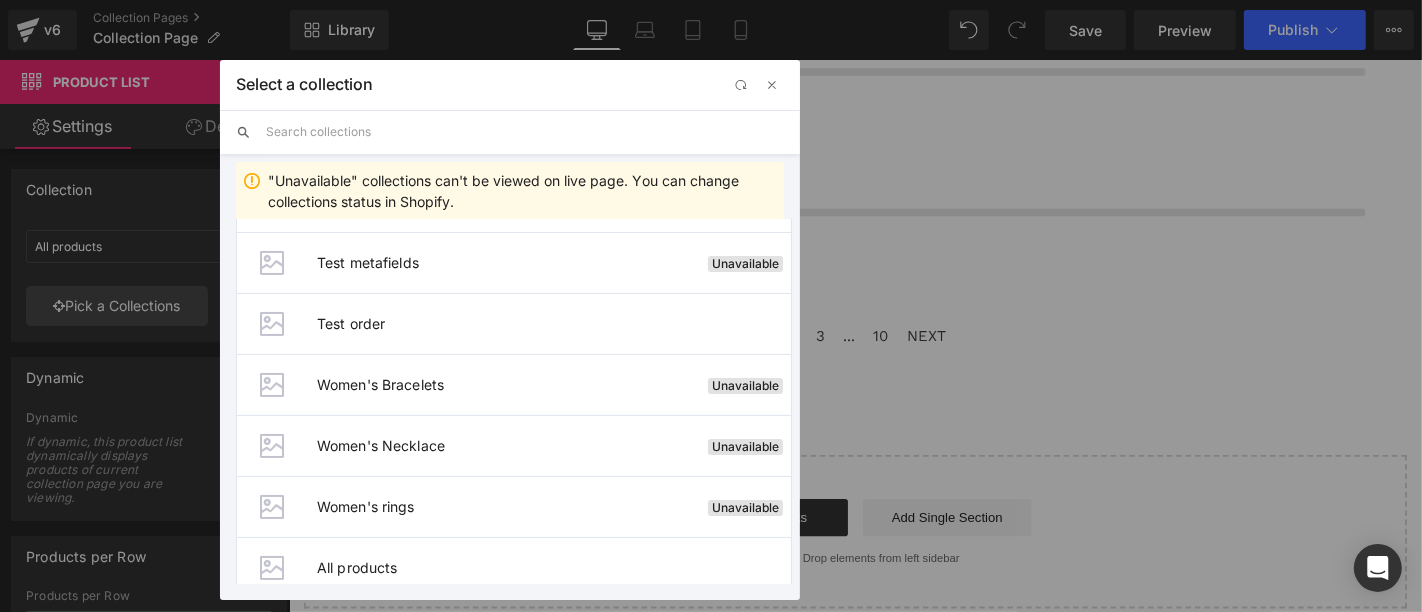 scroll, scrollTop: 389, scrollLeft: 0, axis: vertical 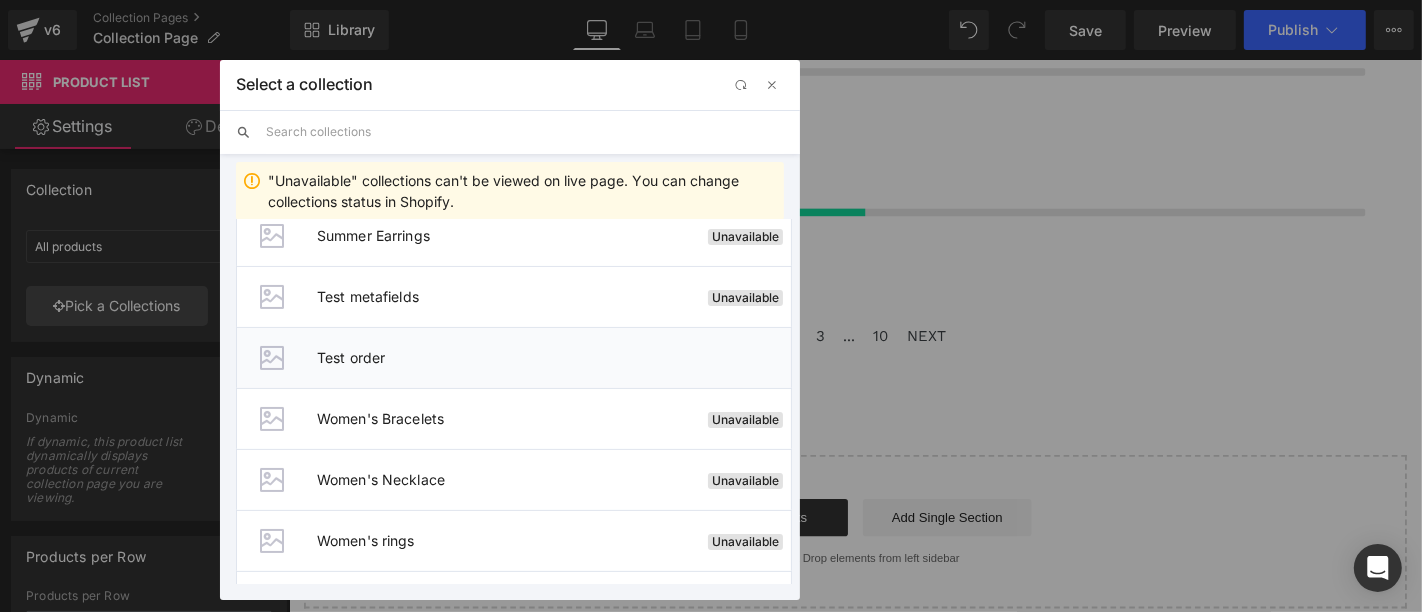 drag, startPoint x: 360, startPoint y: 341, endPoint x: 77, endPoint y: 301, distance: 285.81287 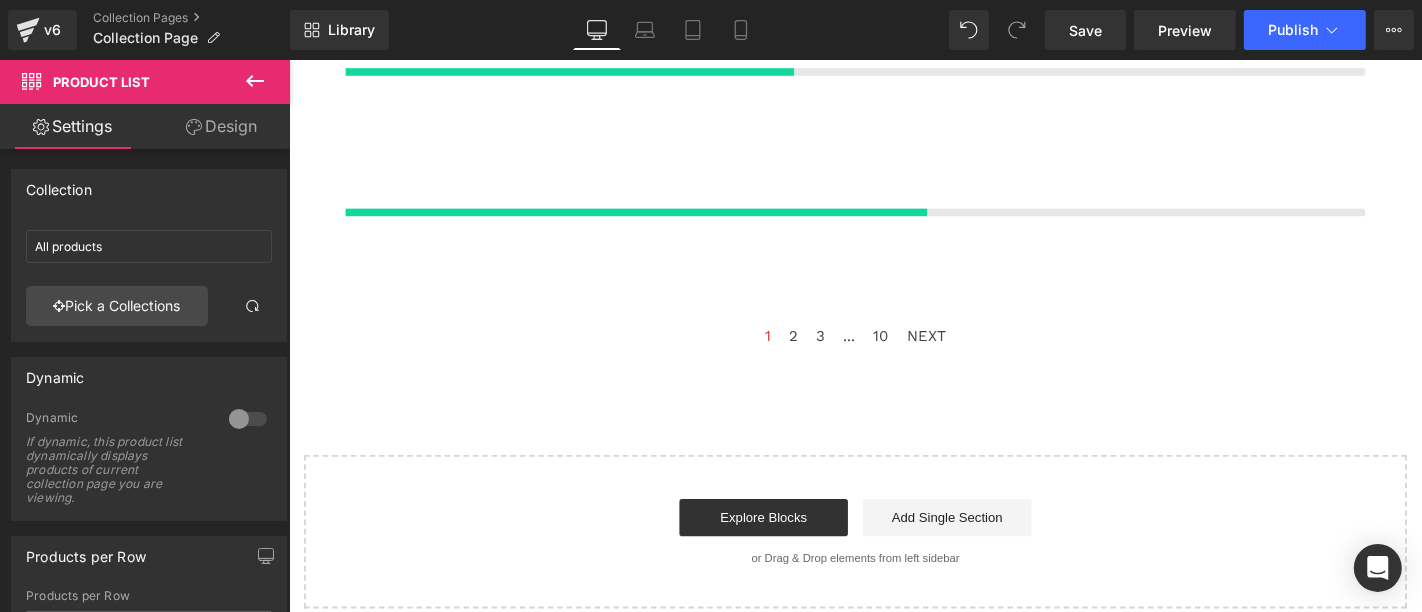 type on "Test order" 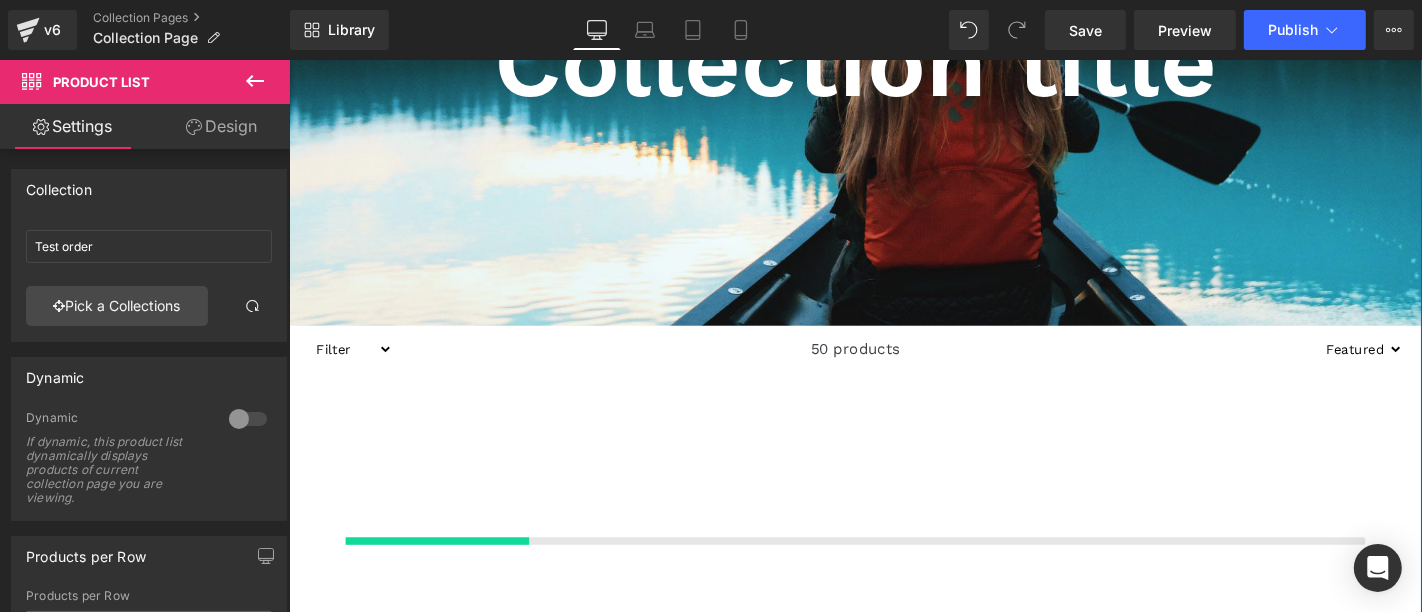 scroll, scrollTop: 406, scrollLeft: 0, axis: vertical 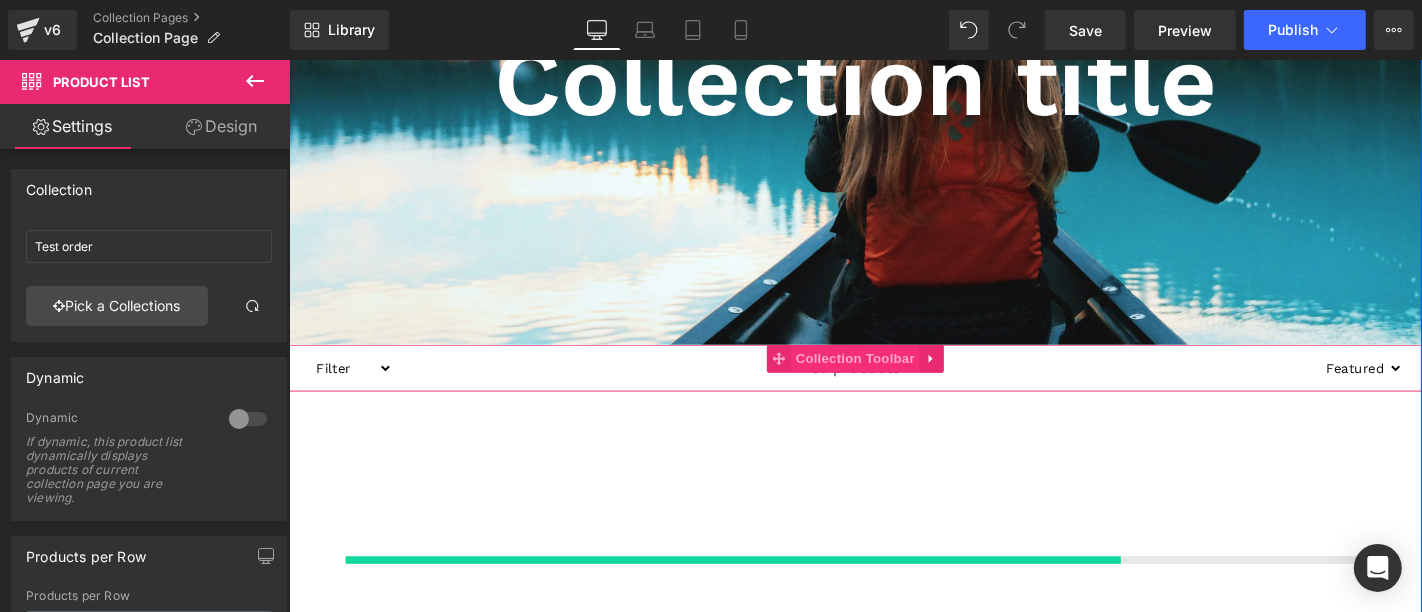 click on "Collection Toolbar" at bounding box center (892, 378) 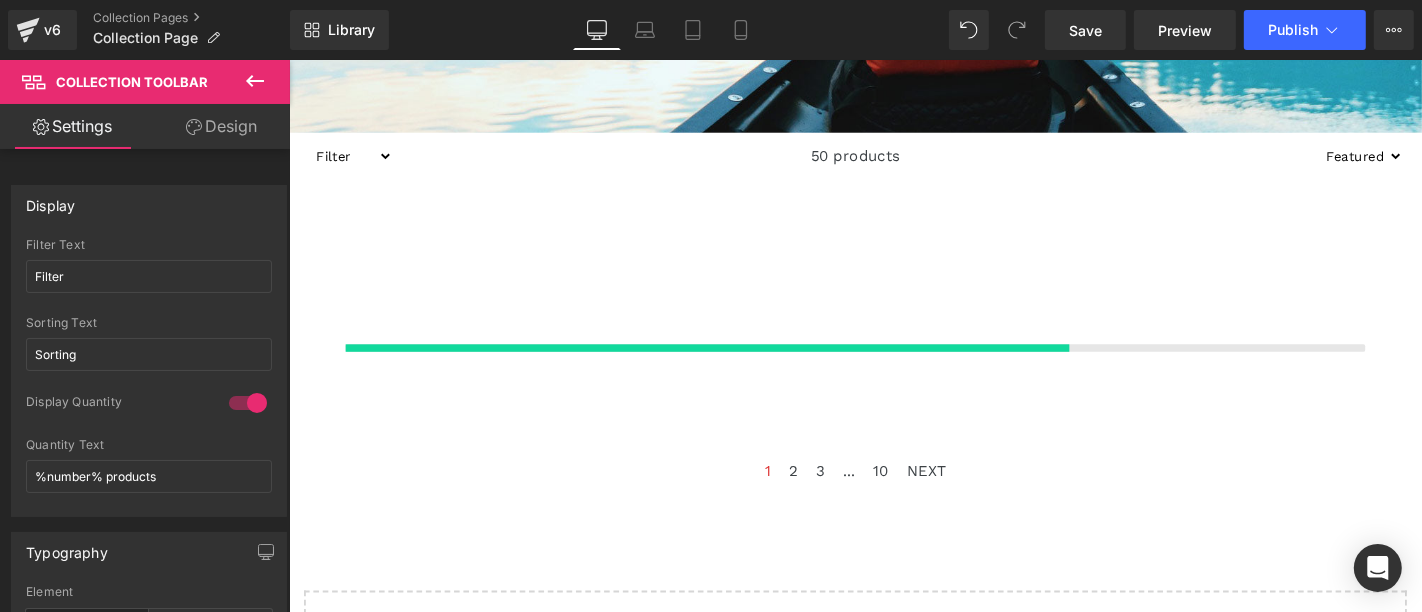scroll, scrollTop: 628, scrollLeft: 0, axis: vertical 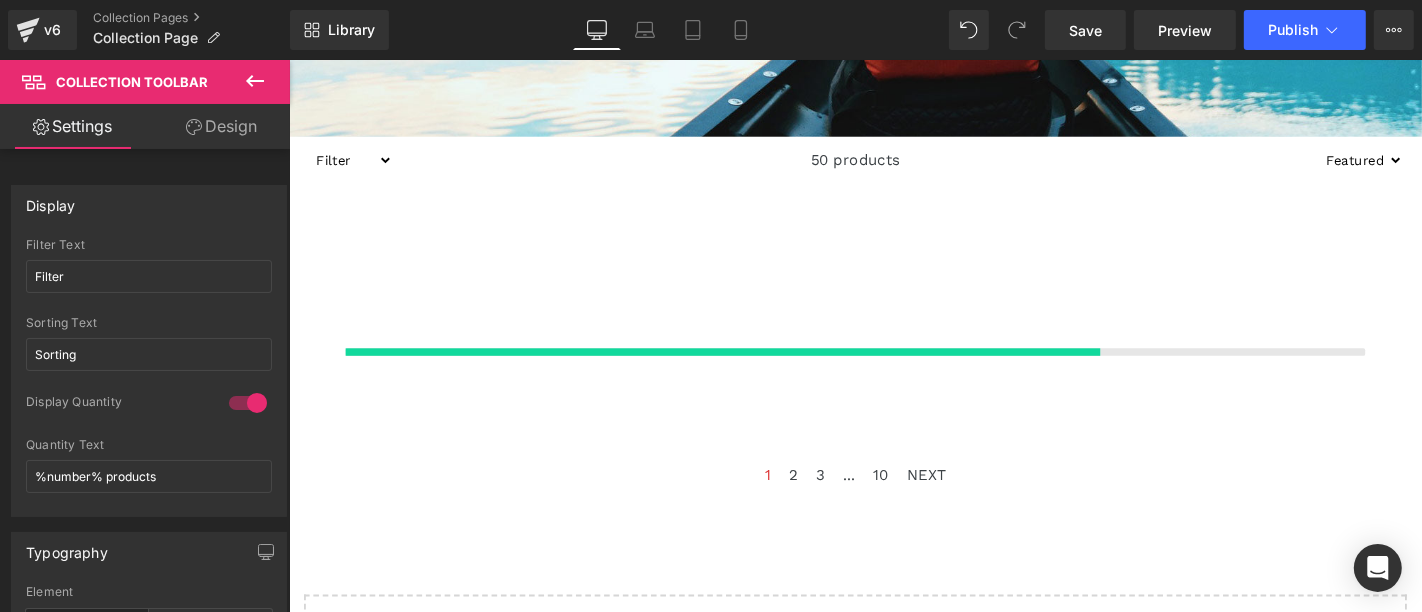 click on "{% assign colXsClass = ' gf_col-xs-' %}
{% assign cols = 12 | divided_by: 2 %}
{% assign colXsClass = colXsClass | append:cols %}
{% assign colSmClass = ' gf_col-sm-' %}
{% assign cols = 12 | divided_by: 3 %}
{% assign colSmClass = colSmClass | append:cols %}
{% assign colMdClass = ' gf_col-md-' %}
{% assign cols = 12 | divided_by: 3 %}
{% assign colMdClass = colMdClass | append:cols %}
{% assign colLgClass = ' gf_col-lg-' %}
{% assign cols = 12 | divided_by: 4 %}
{% assign colLgClass = colLgClass | append:cols %}
{% assign colClass = 'gf_column gf_col_no_tools' %}
{% assign colClass = colClass | append: colXsClass %}
{% assign colClass = colClass | append: colSmClass %}
{% assign colClass = colClass | append: colMdClass %}
{% assign colClass = colClass | append: colLgClass %}
{% assign gPLCount = 1 %}
{% for product in products limit: 100 %}" at bounding box center (893, 341) 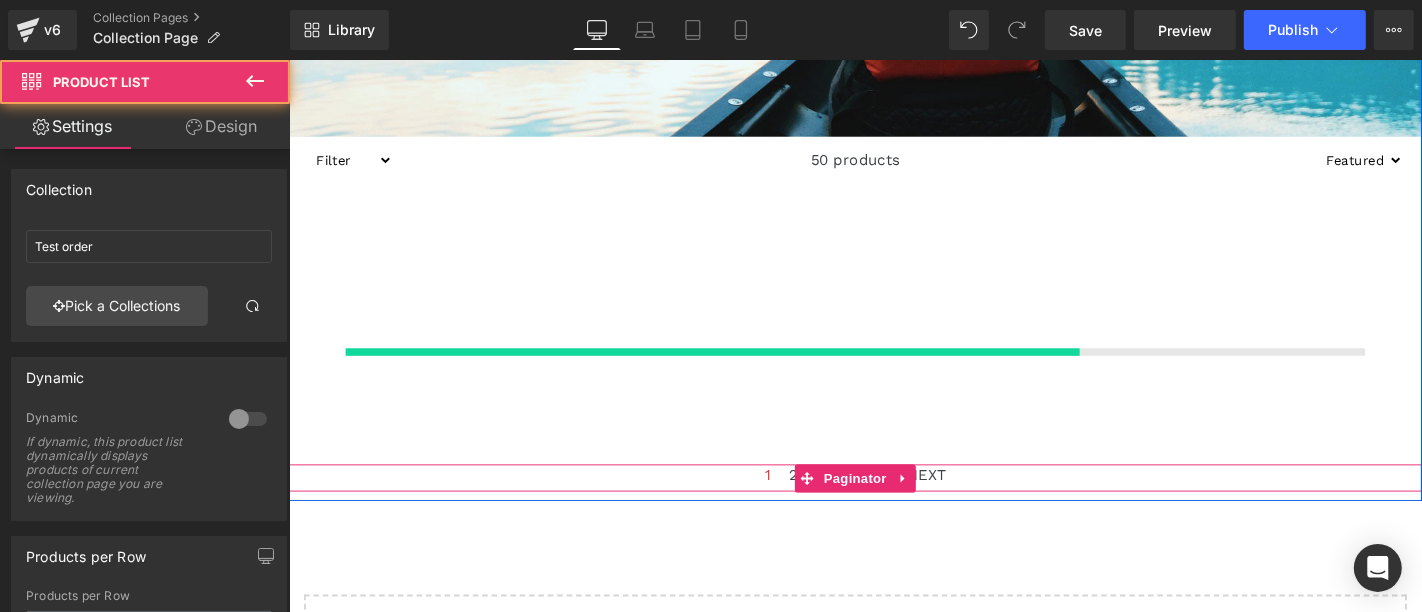 click on "Collection title
Collection Title
Collection Banner
Filter
Autumn
On sales
50 products
Sorting
Best selling
Featured Alphabetically, A-Z Alphabetically, Z-A Price, low to high" at bounding box center (893, 180) 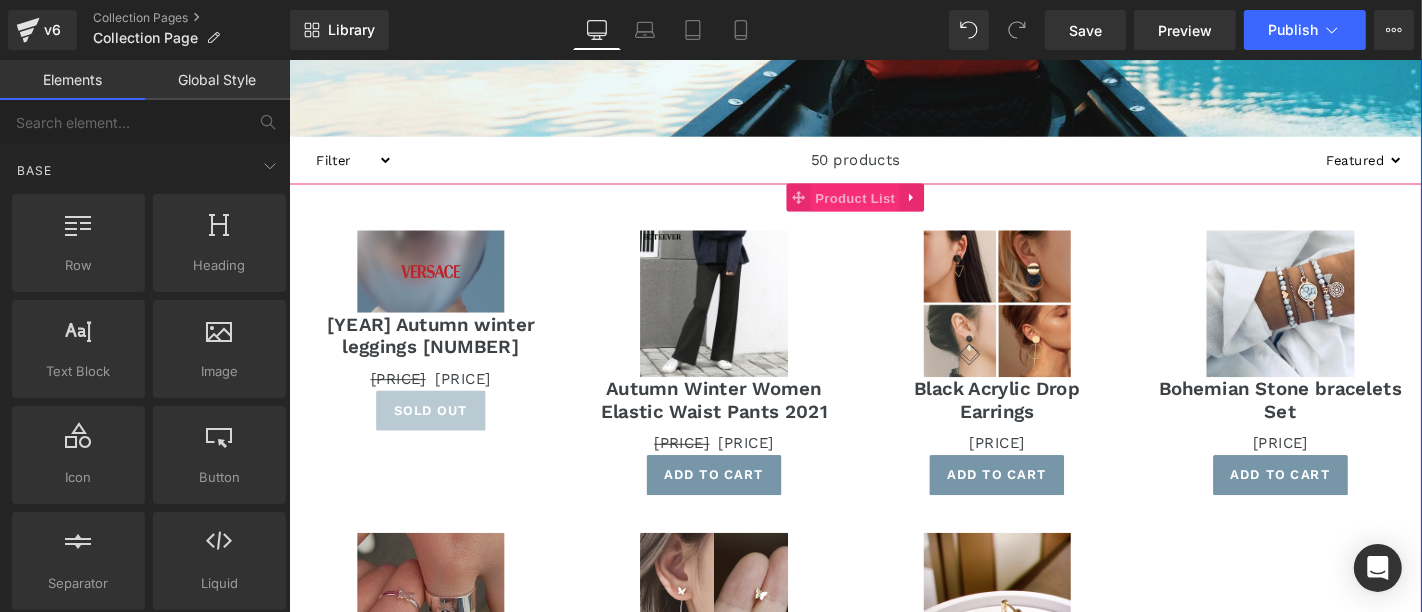 click on "Product List" at bounding box center (892, 207) 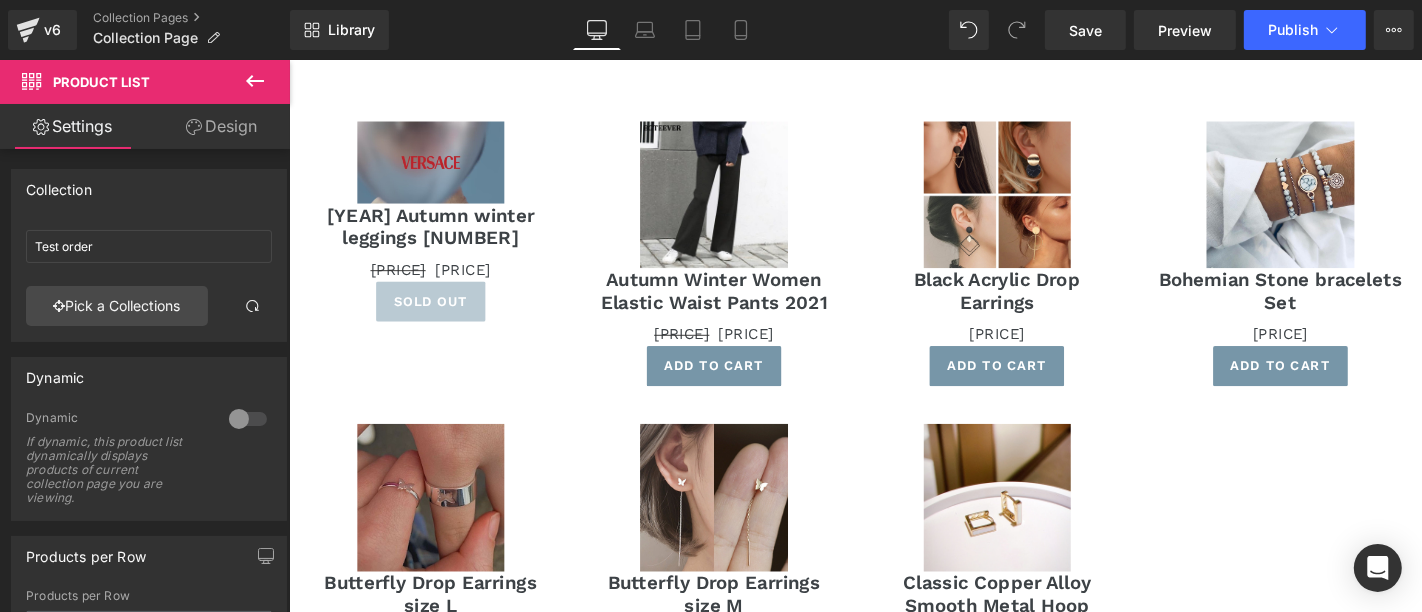 scroll, scrollTop: 517, scrollLeft: 0, axis: vertical 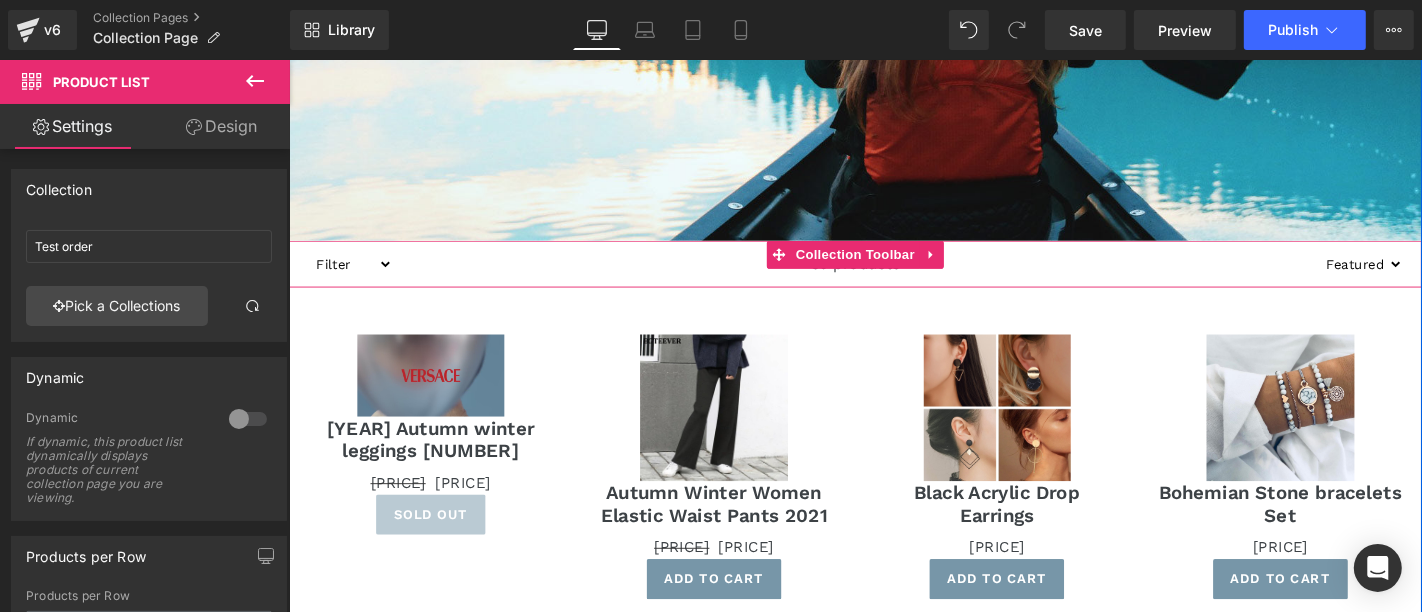 click on "50 products" at bounding box center (893, 277) 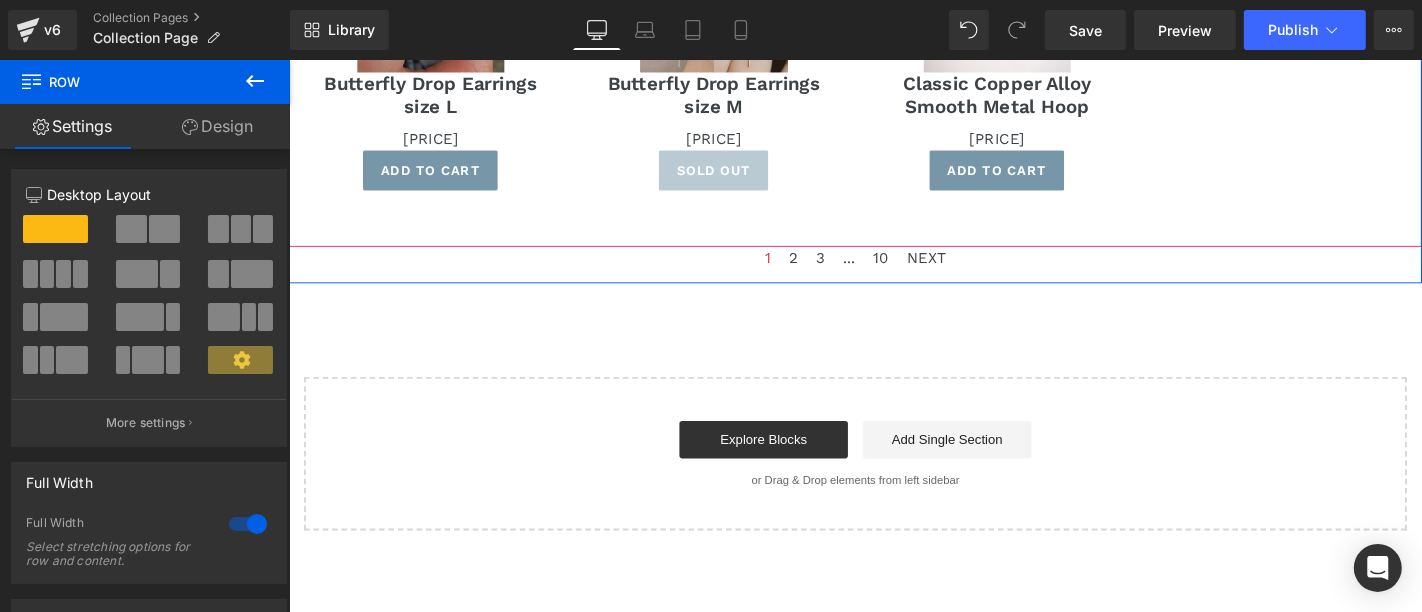 scroll, scrollTop: 1277, scrollLeft: 0, axis: vertical 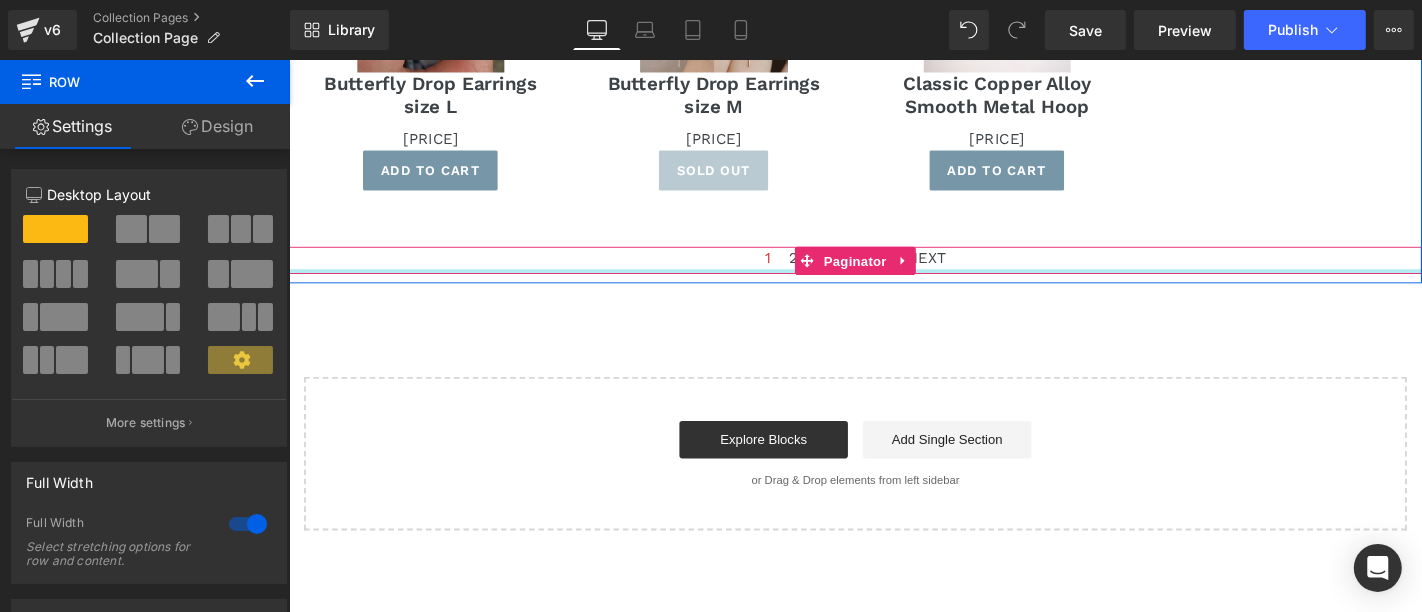 click at bounding box center [893, 285] 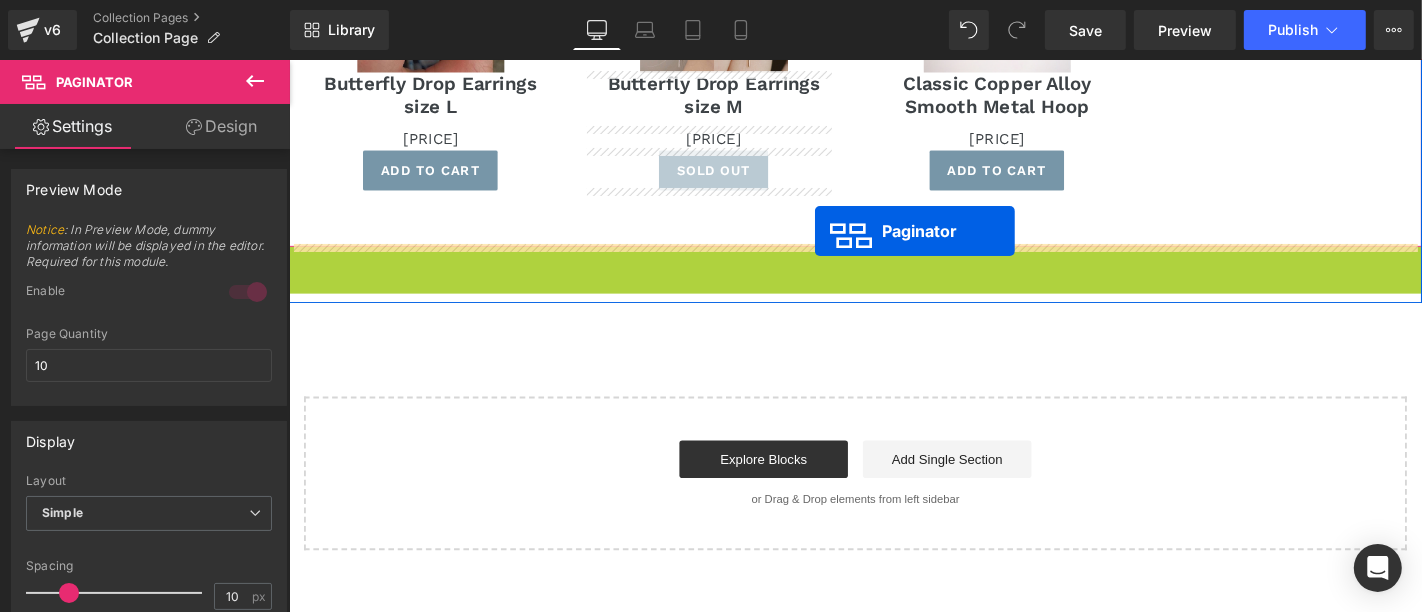 drag, startPoint x: 850, startPoint y: 272, endPoint x: 850, endPoint y: 242, distance: 30 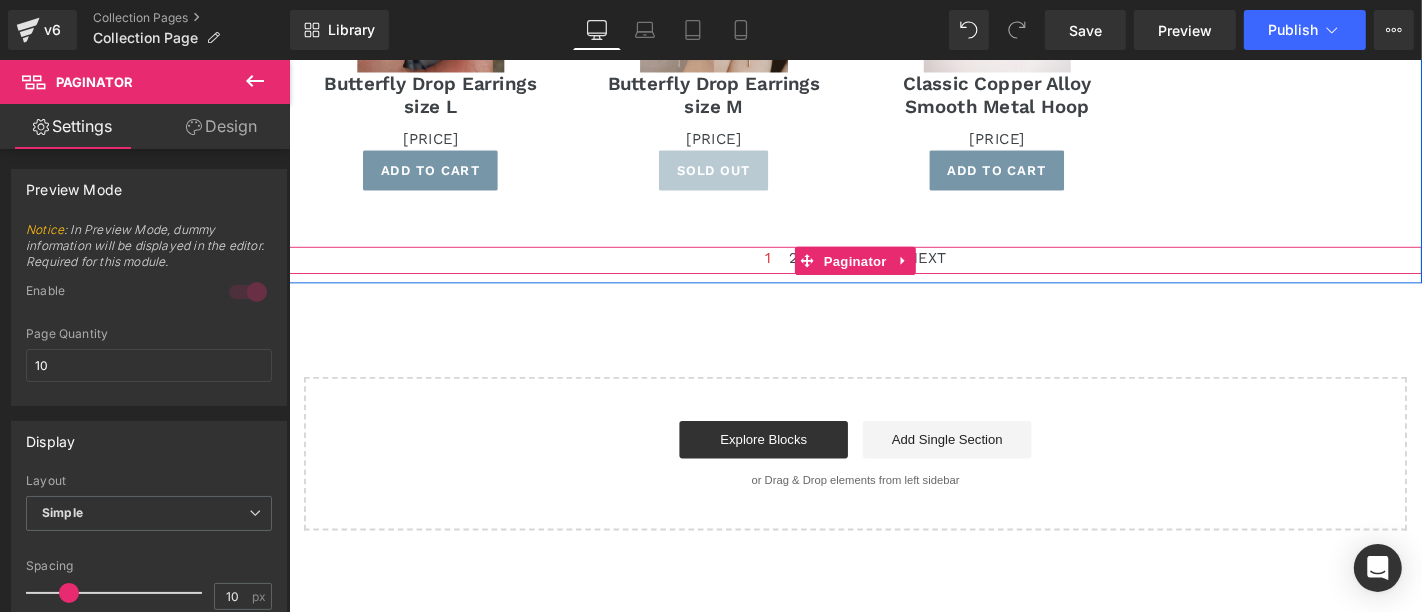 click on "Paginator" at bounding box center (892, 275) 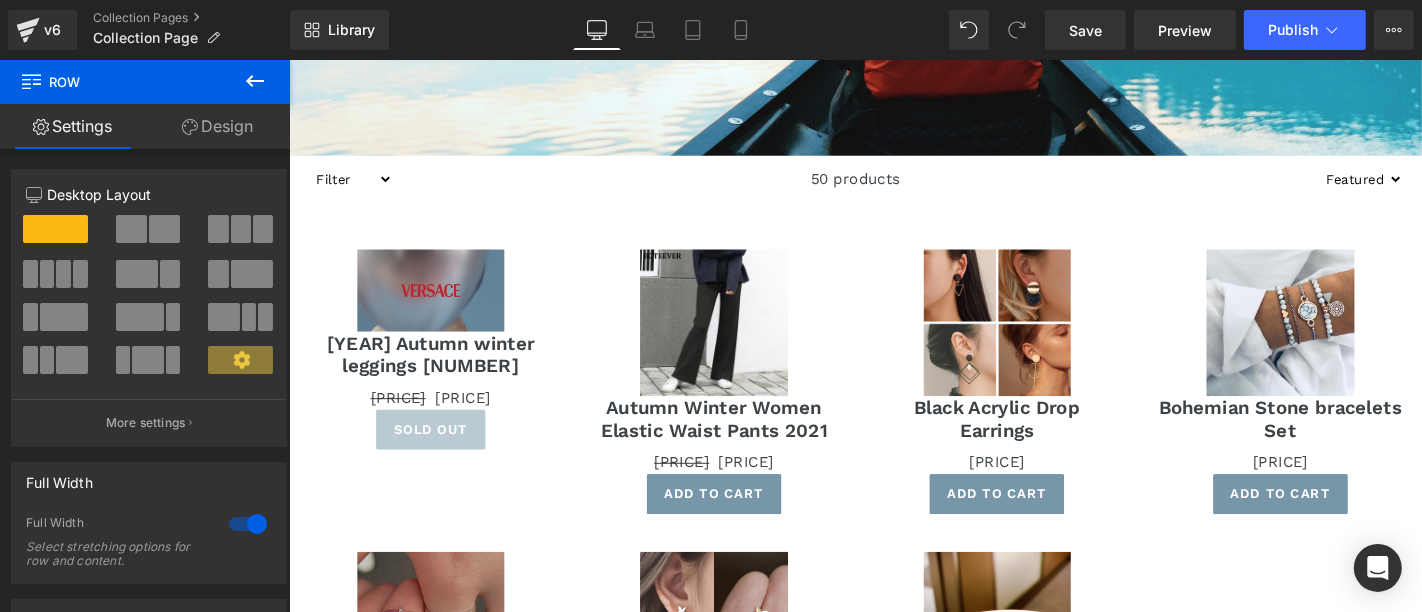 scroll, scrollTop: 722, scrollLeft: 0, axis: vertical 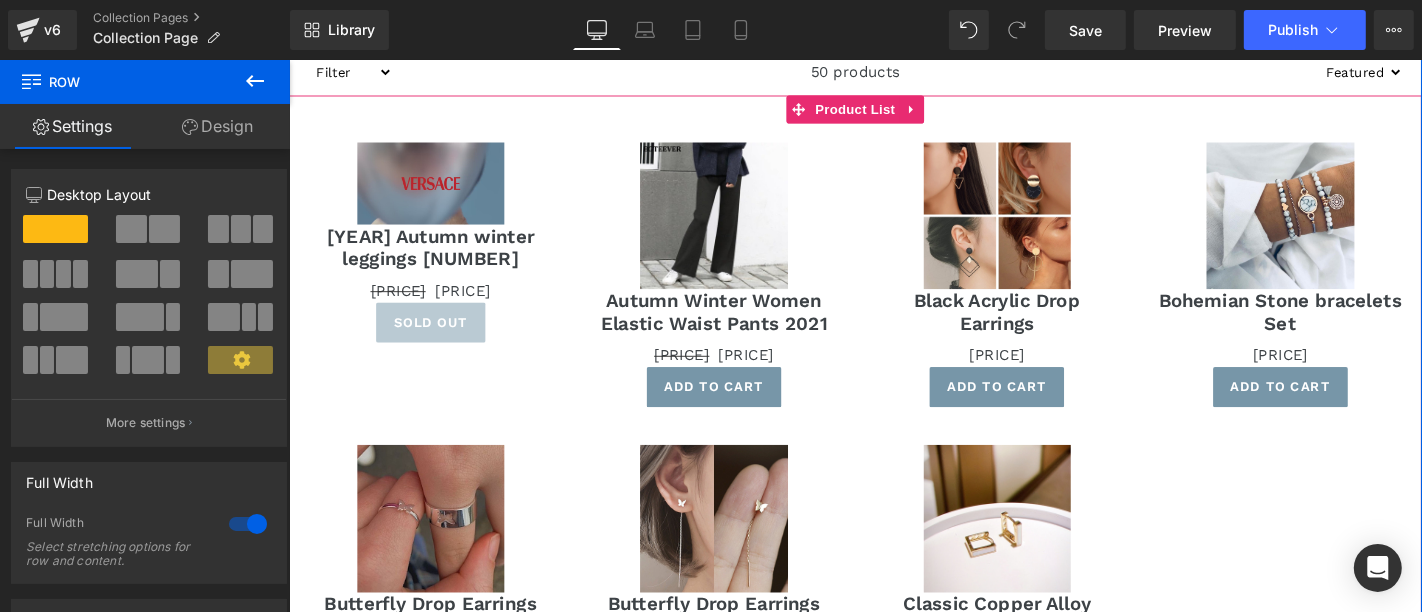 click on "Sale Off
(P) Image
[YEAR] Autumn winter leggings [NUMBER]
(P) Title
[PRICE]
[PRICE]
(P) Price
Sold Out
(P) Cart Button
Product" at bounding box center (893, 440) 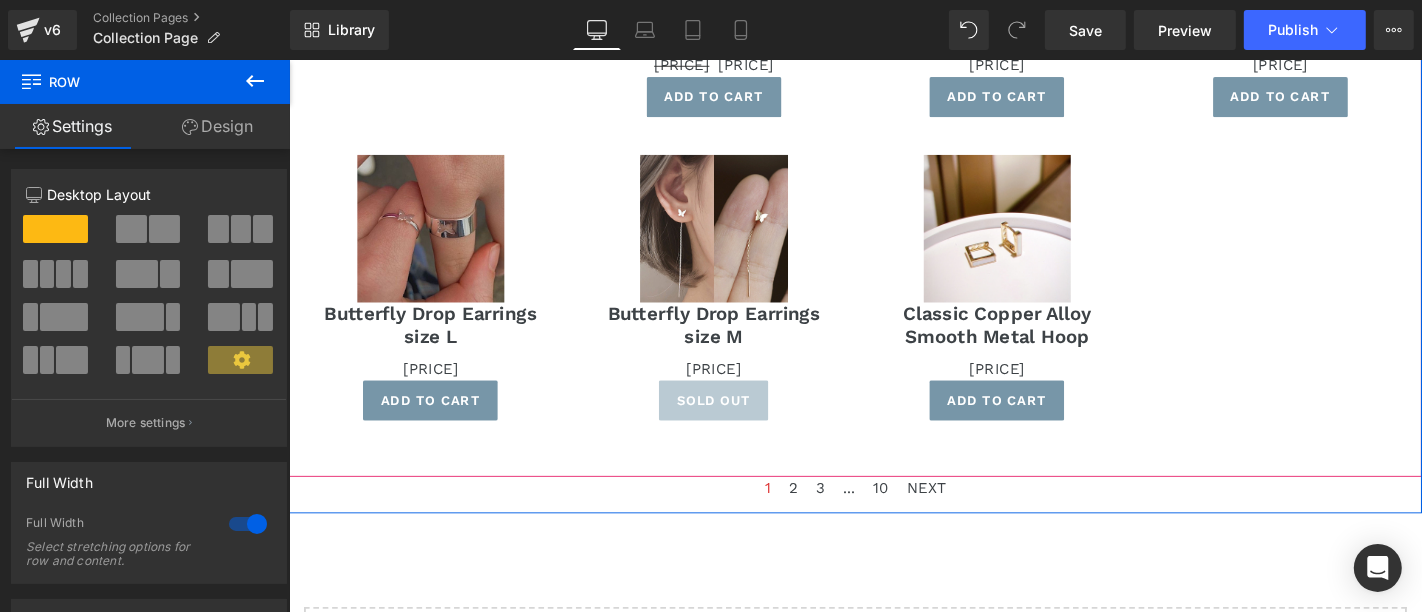 scroll, scrollTop: 1166, scrollLeft: 0, axis: vertical 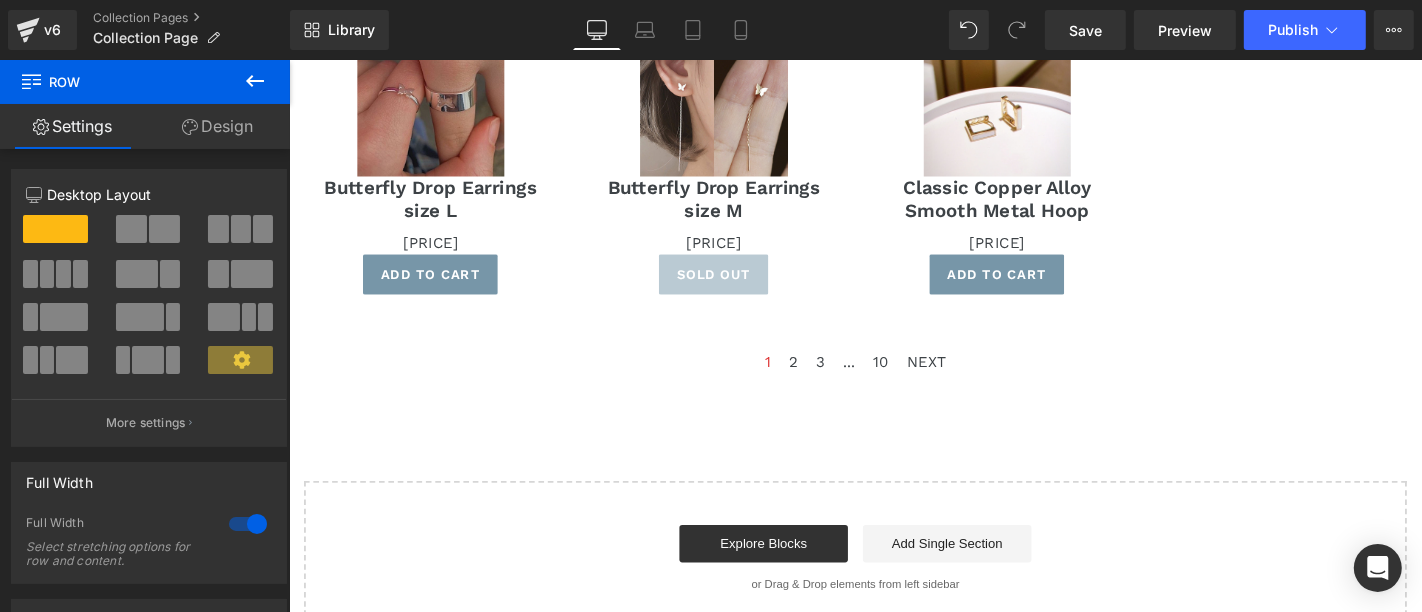 click on "1 2 3 ... 10 NEXT" at bounding box center [893, 384] 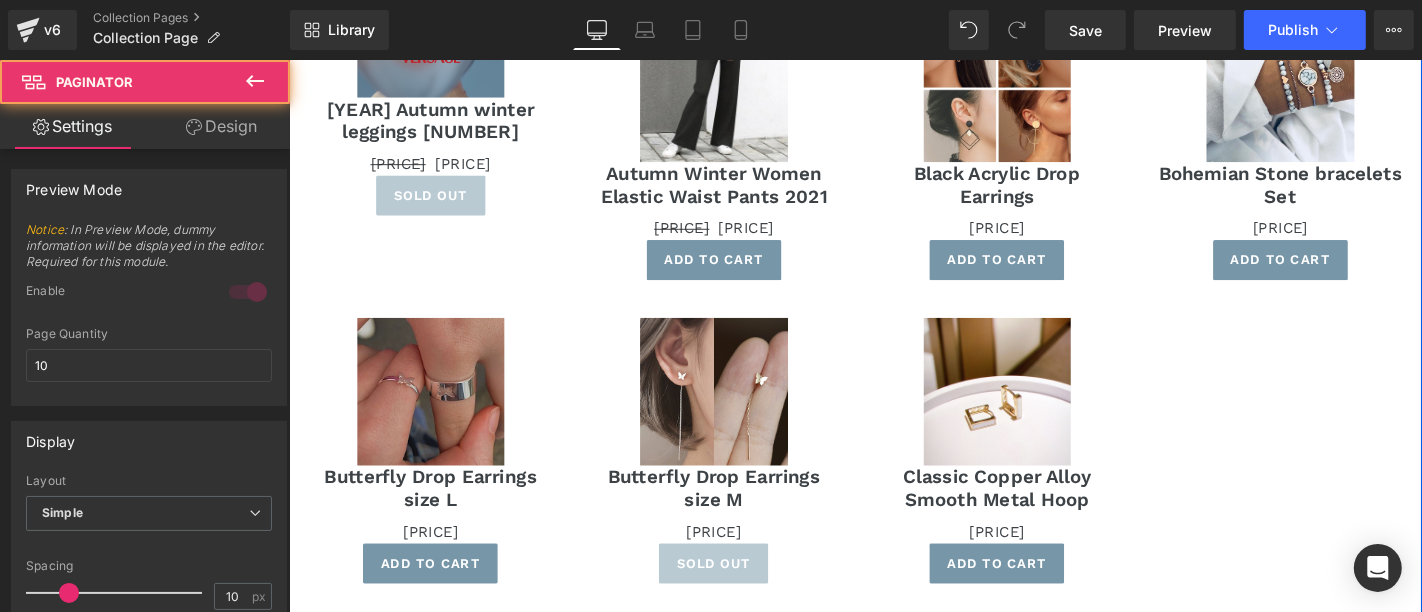scroll, scrollTop: 500, scrollLeft: 0, axis: vertical 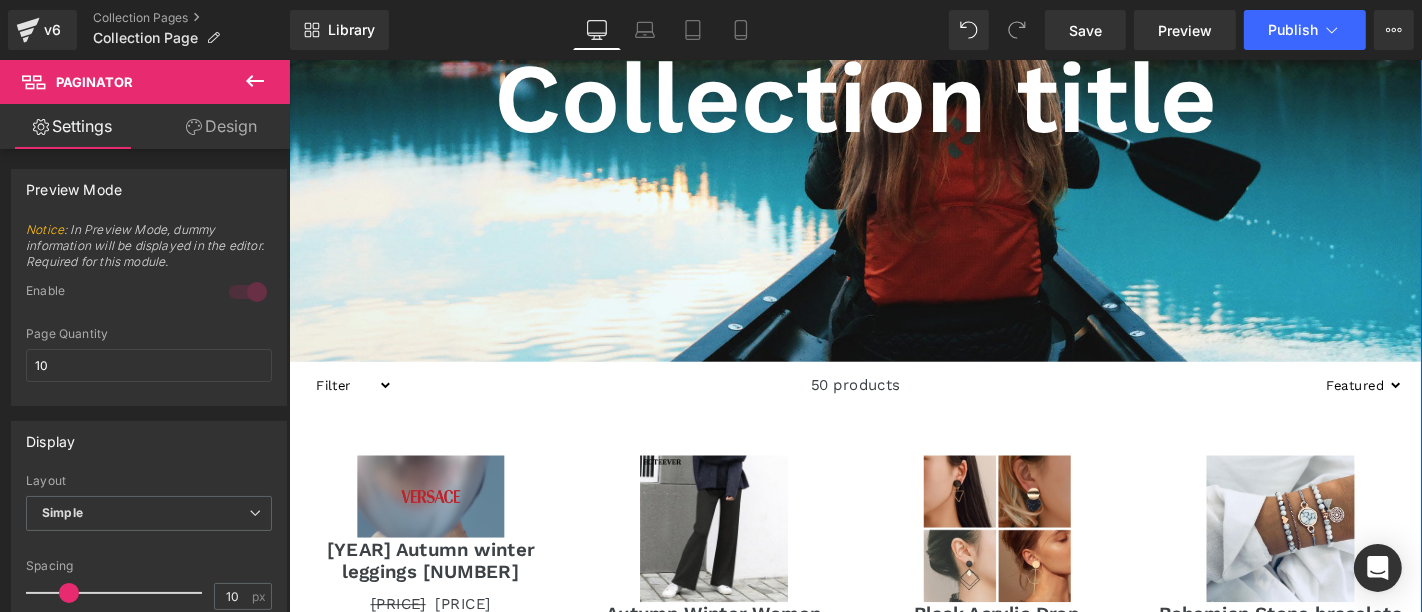 click on "Collection title
Collection Title
Collection Banner     200px" at bounding box center (893, 109) 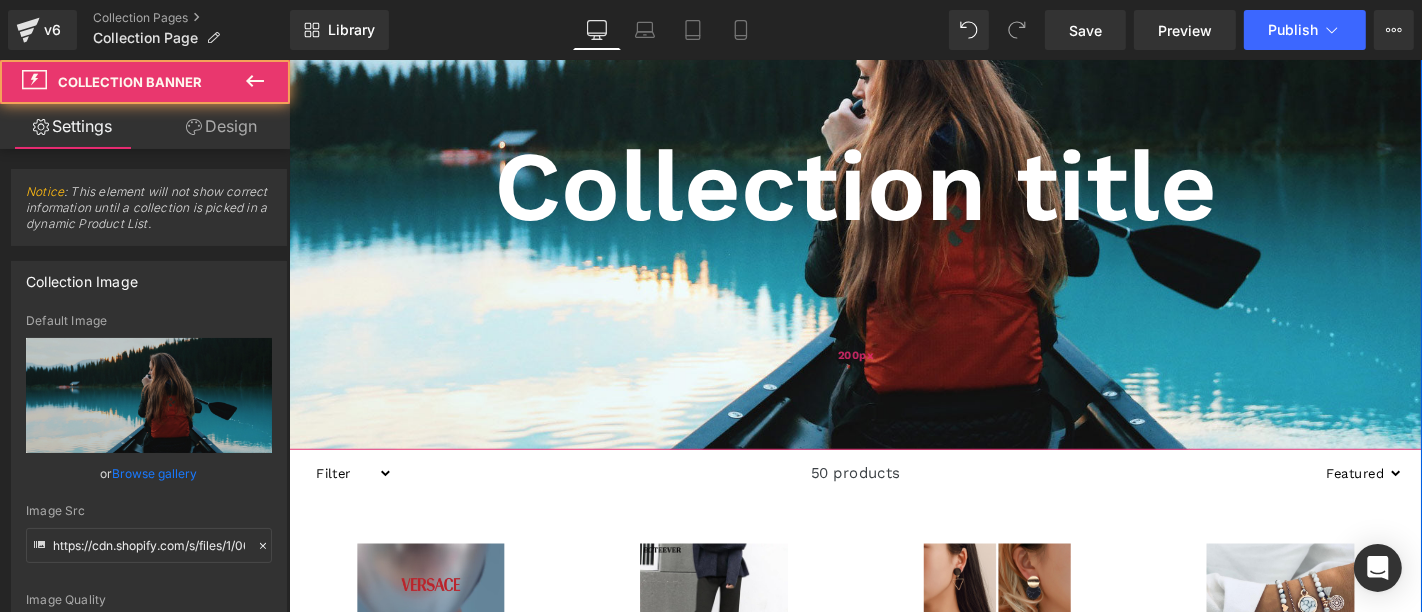 scroll, scrollTop: 0, scrollLeft: 0, axis: both 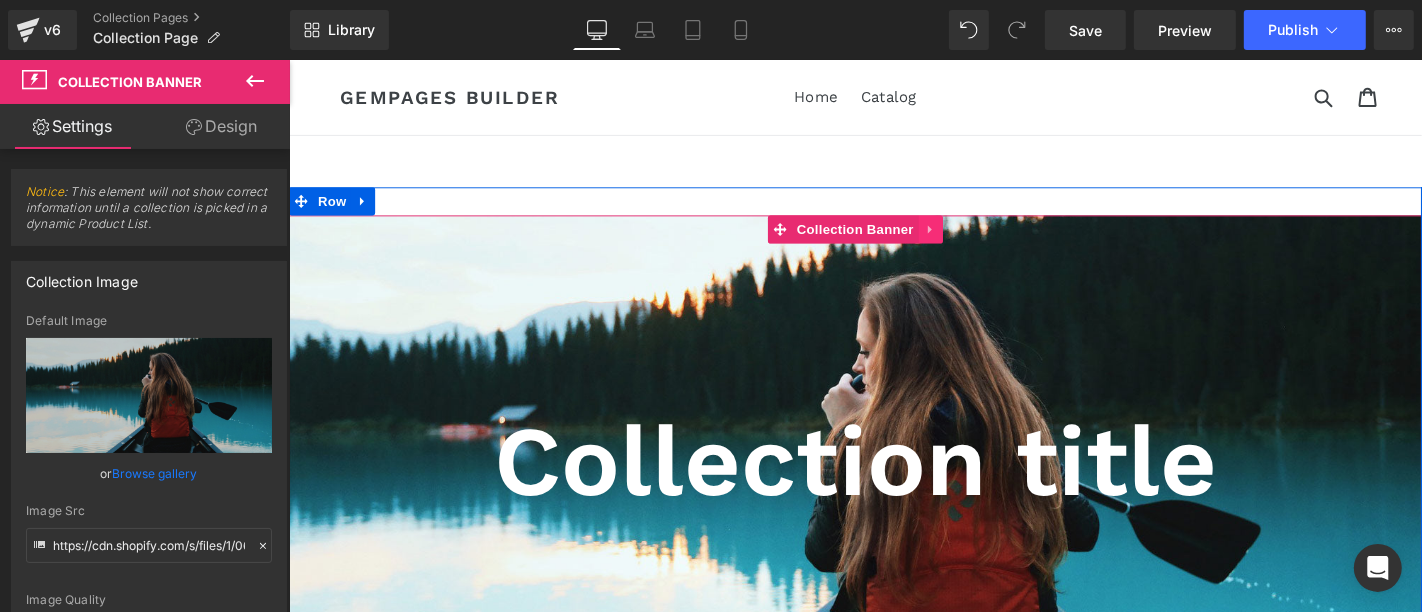 click at bounding box center (973, 240) 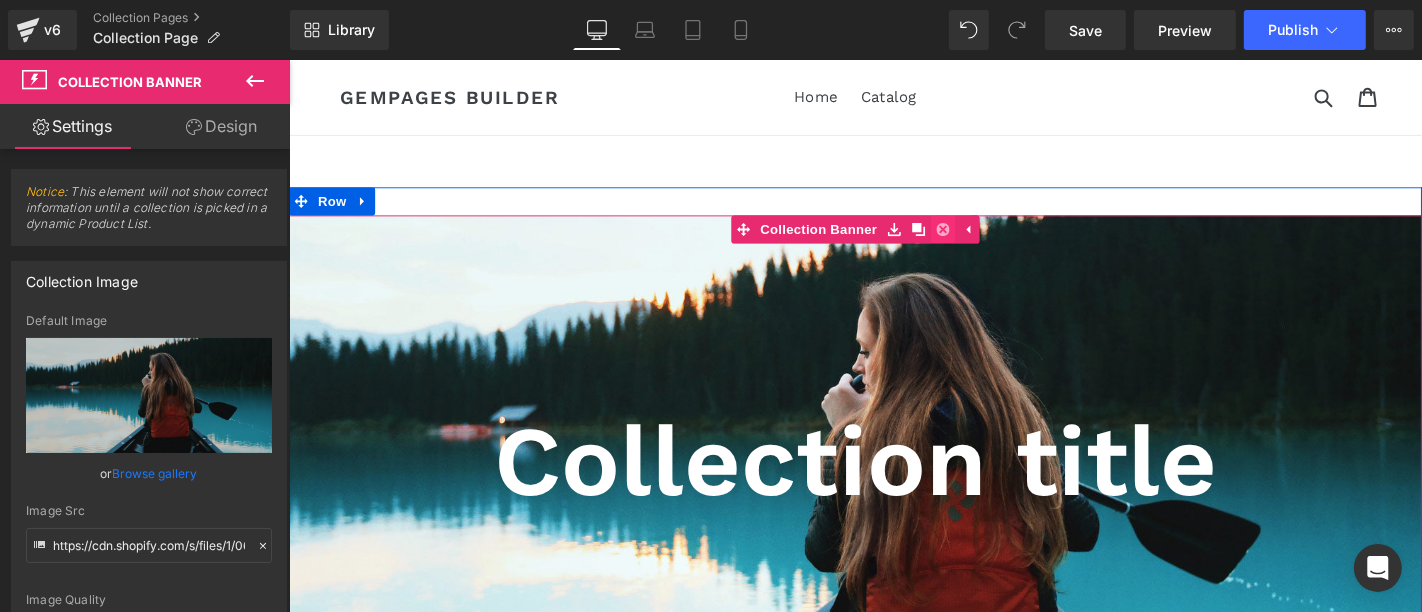 click 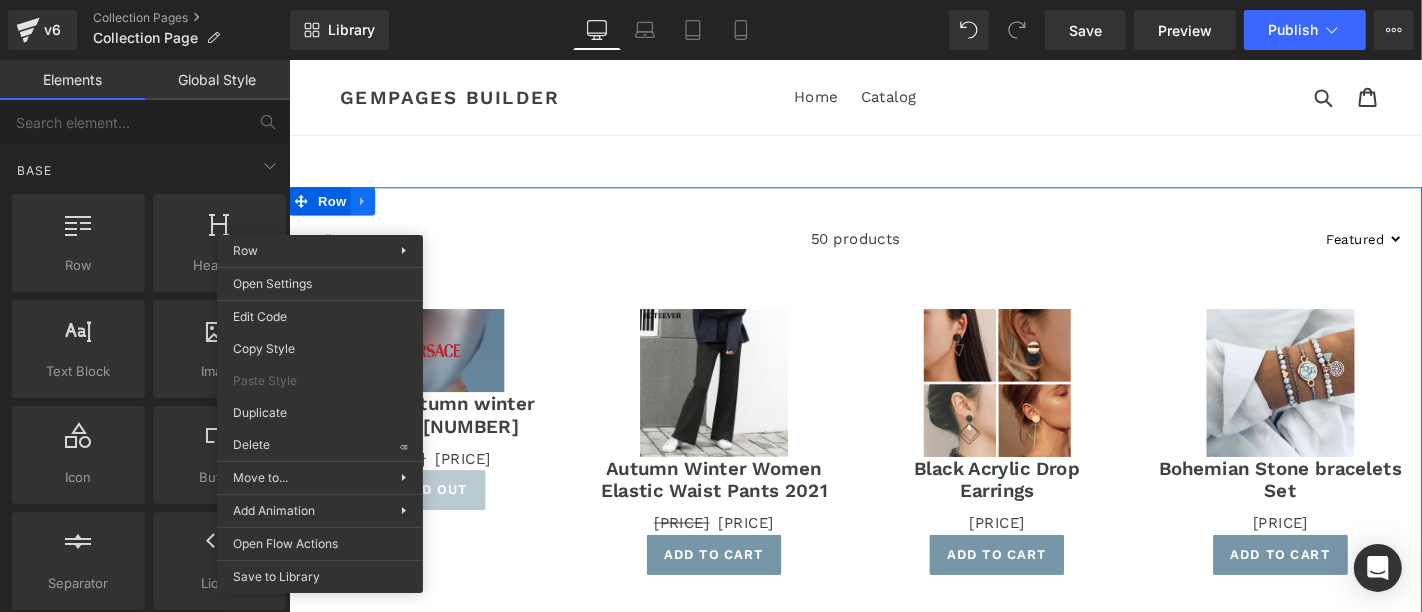 click on "Filter
Autumn
On sales
50 products
Sorting
Best selling
Featured
Alphabetically, A-Z
Alphabetically, Z-A" at bounding box center (893, 613) 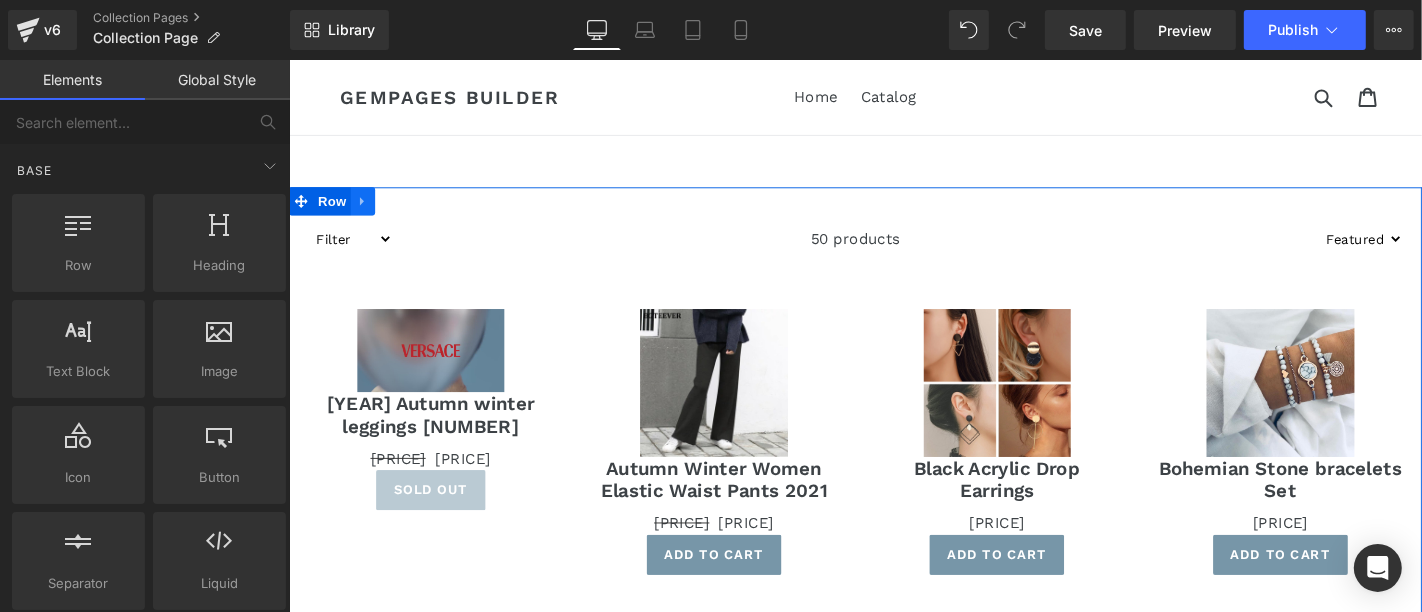 click at bounding box center (367, 210) 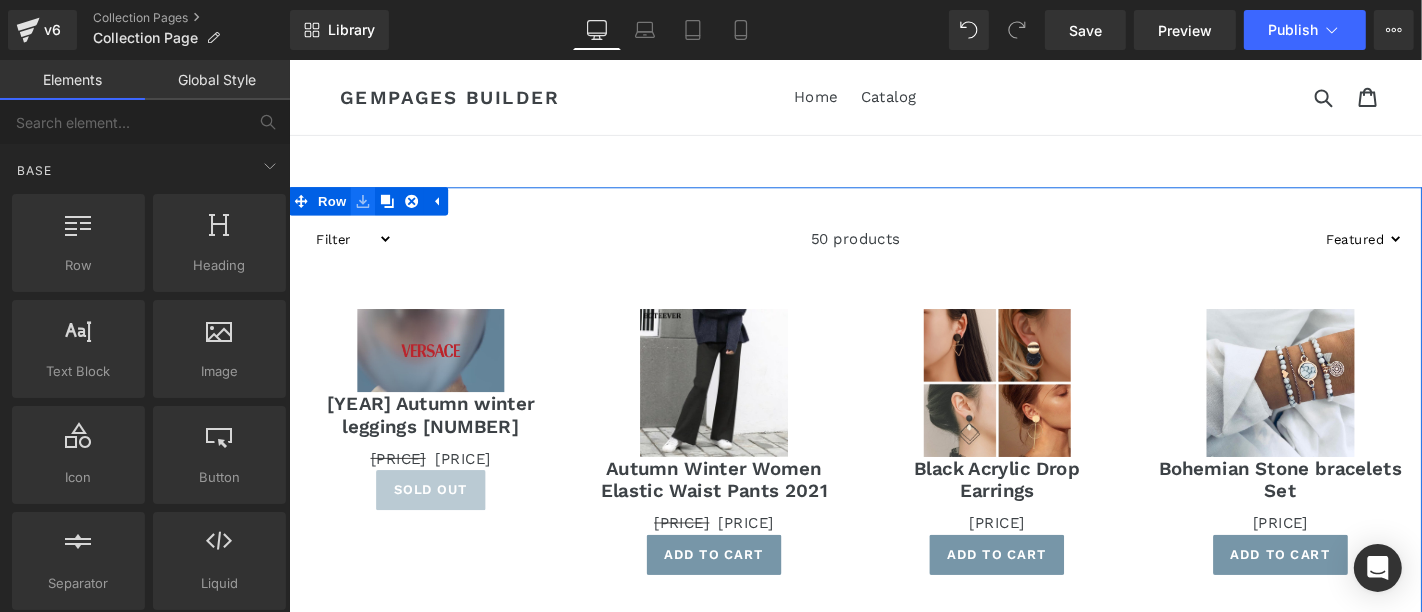 click at bounding box center (367, 210) 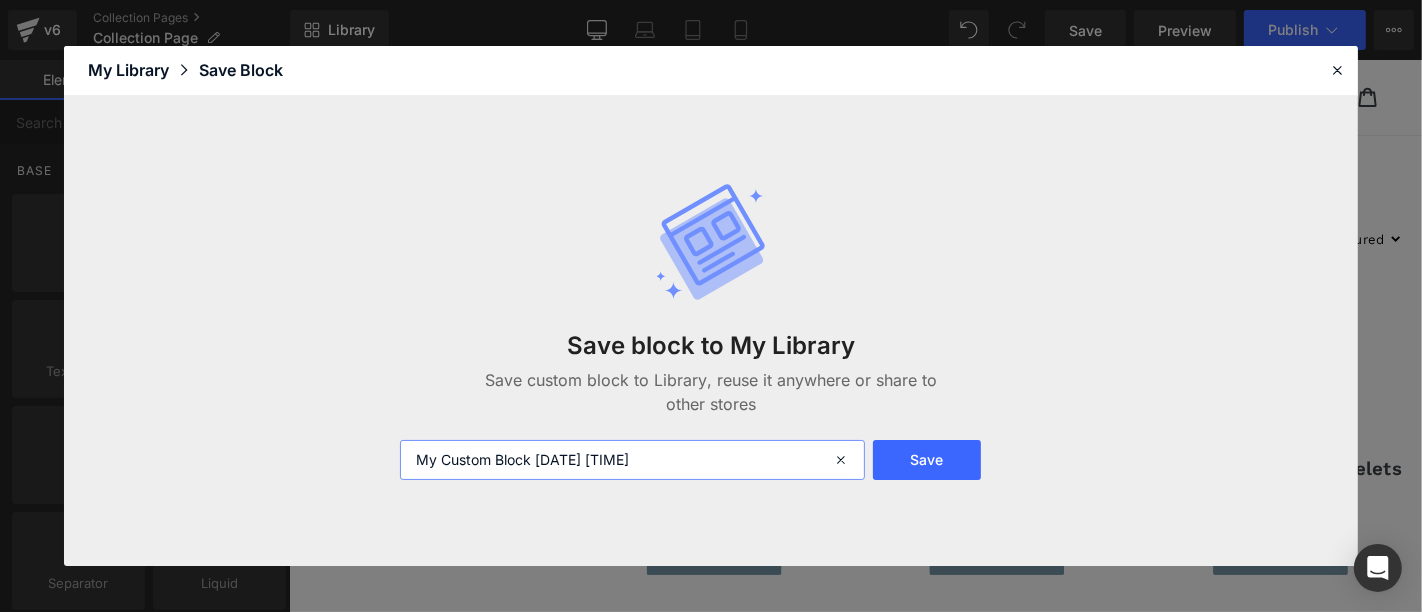 click on "My Custom Block [DATE] [TIME]" at bounding box center [632, 460] 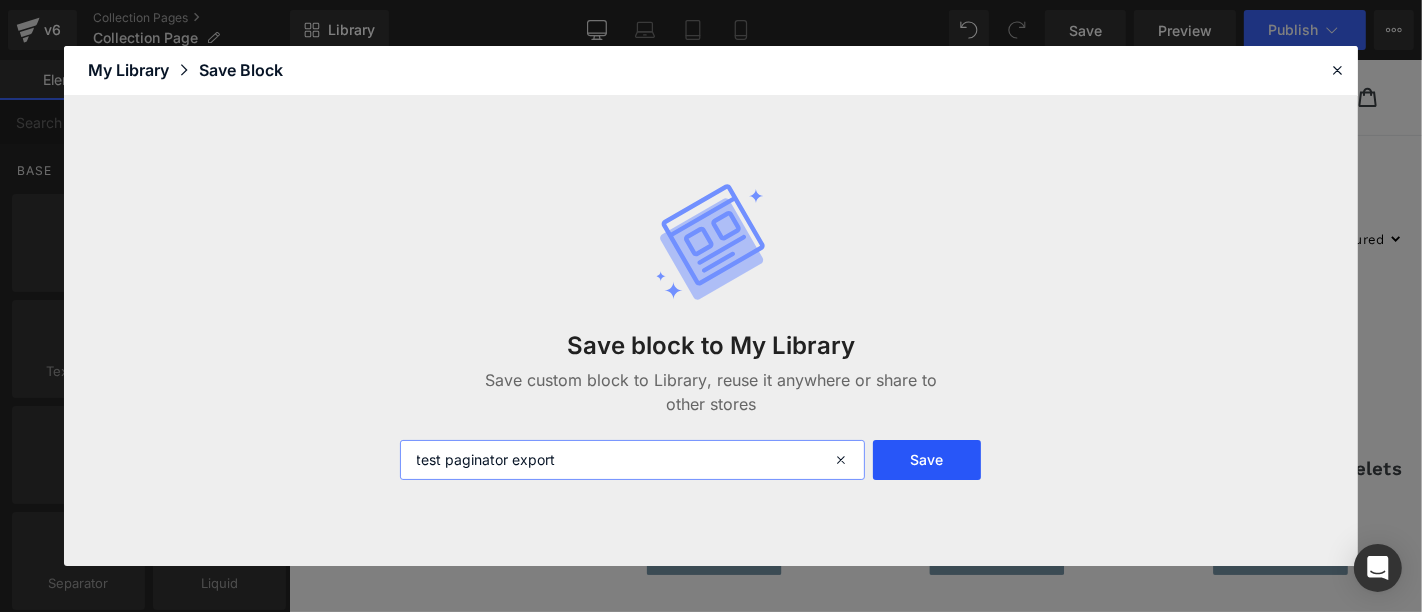 type on "test paginator export" 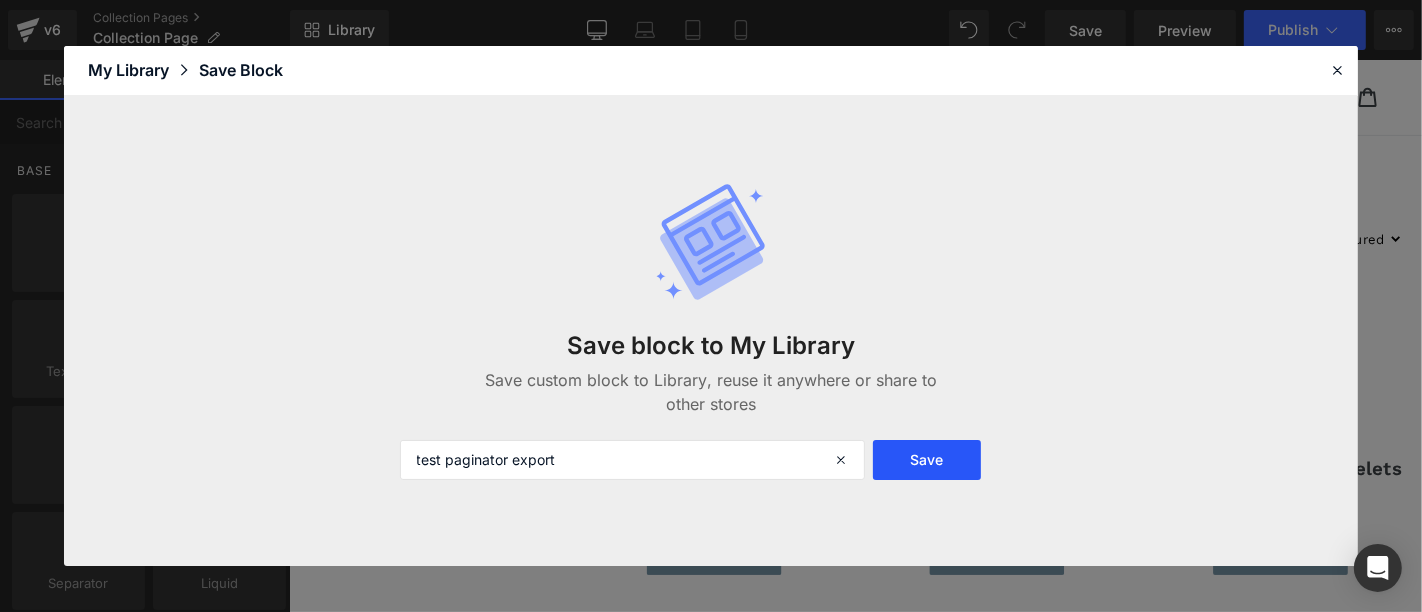 click on "Save" at bounding box center (927, 460) 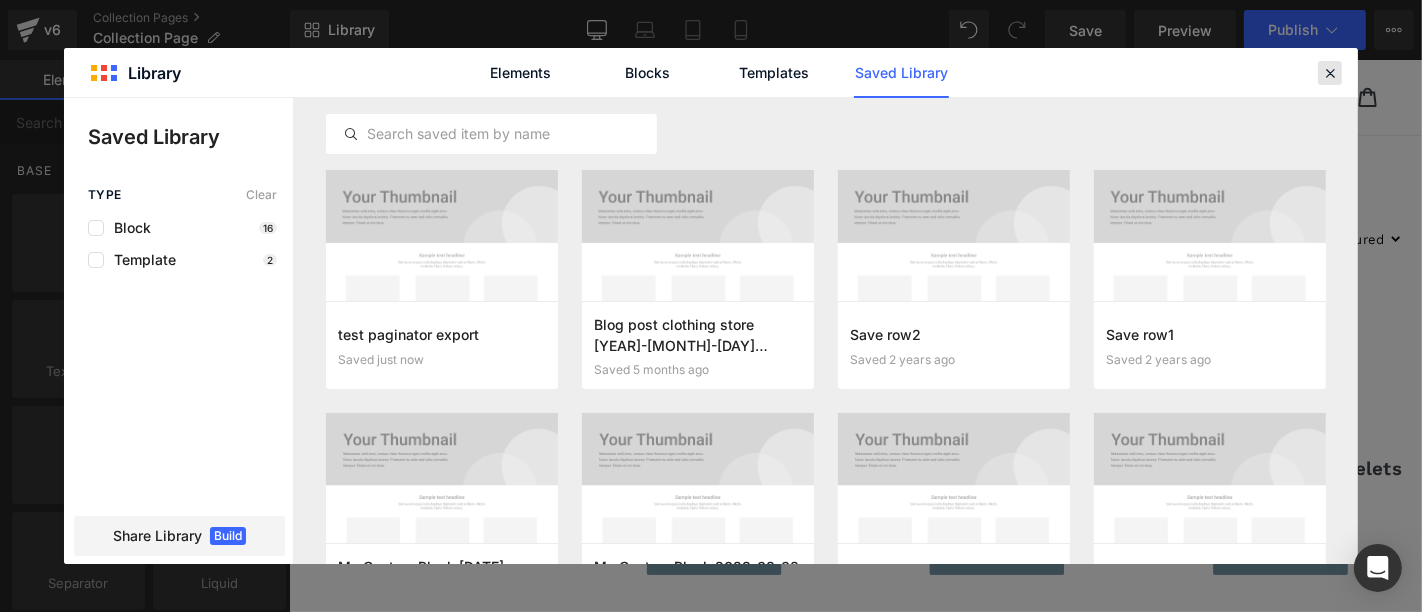 click 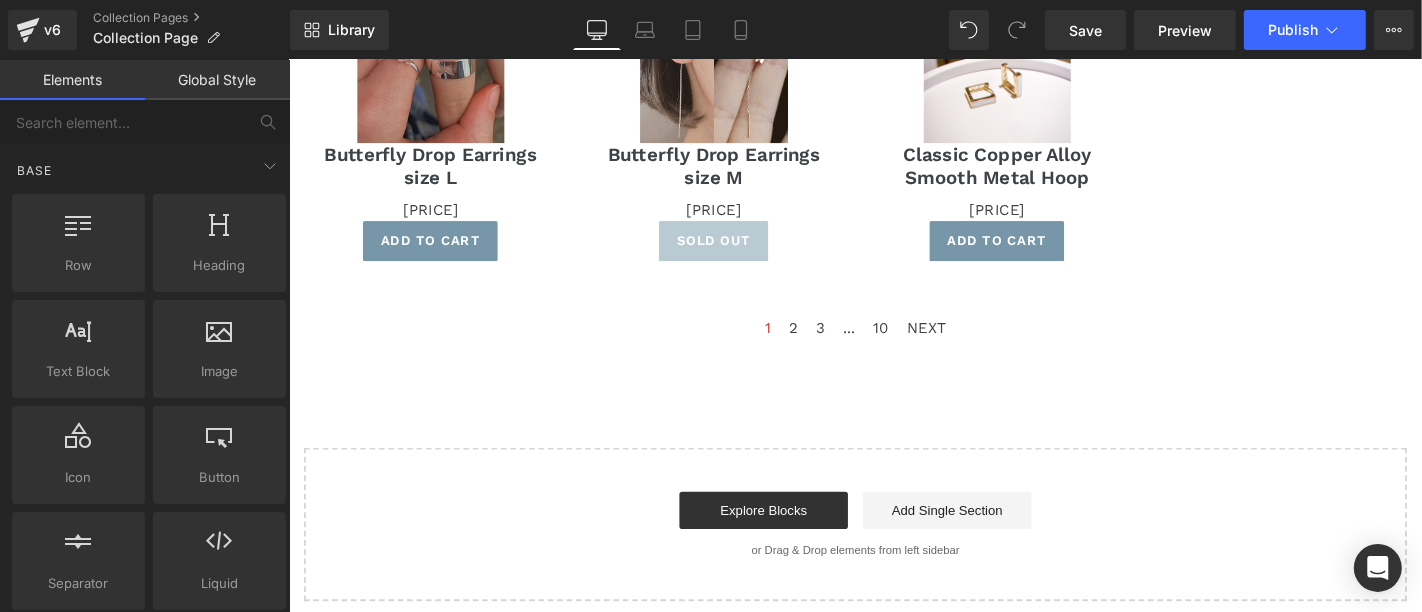 scroll, scrollTop: 666, scrollLeft: 0, axis: vertical 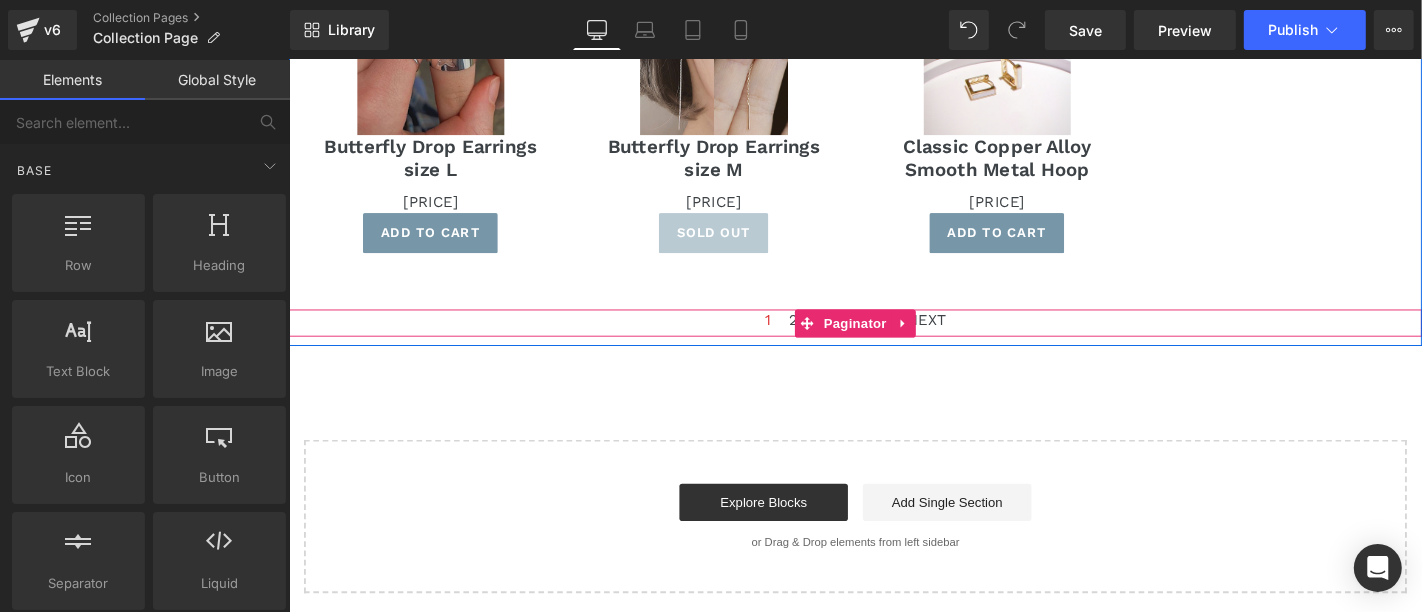 click on "1 2 3 ... 10 NEXT" at bounding box center (893, 340) 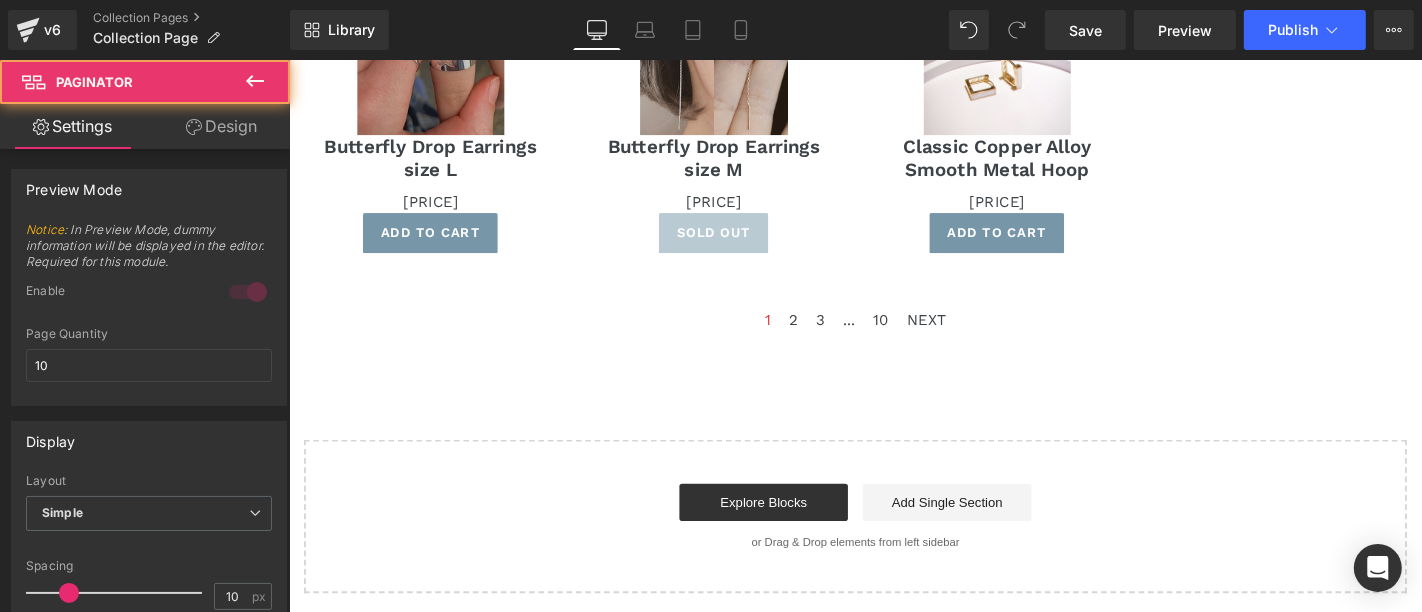 scroll, scrollTop: 222, scrollLeft: 0, axis: vertical 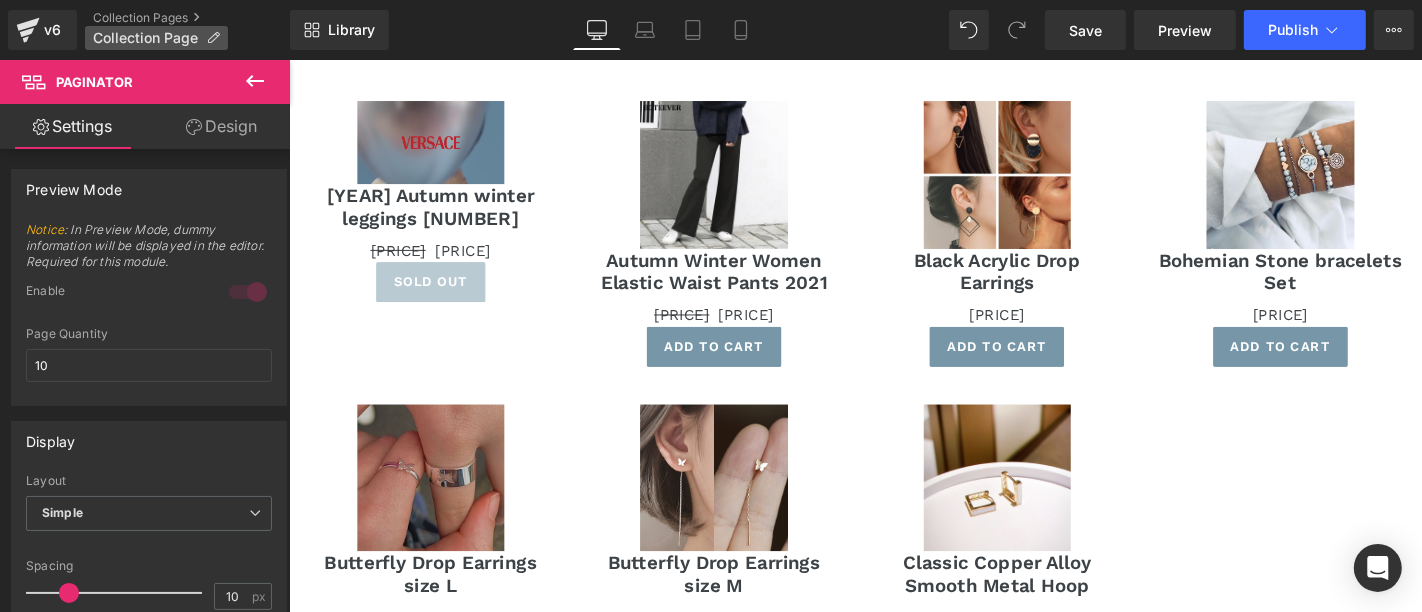 click on "Collection Page" at bounding box center [156, 38] 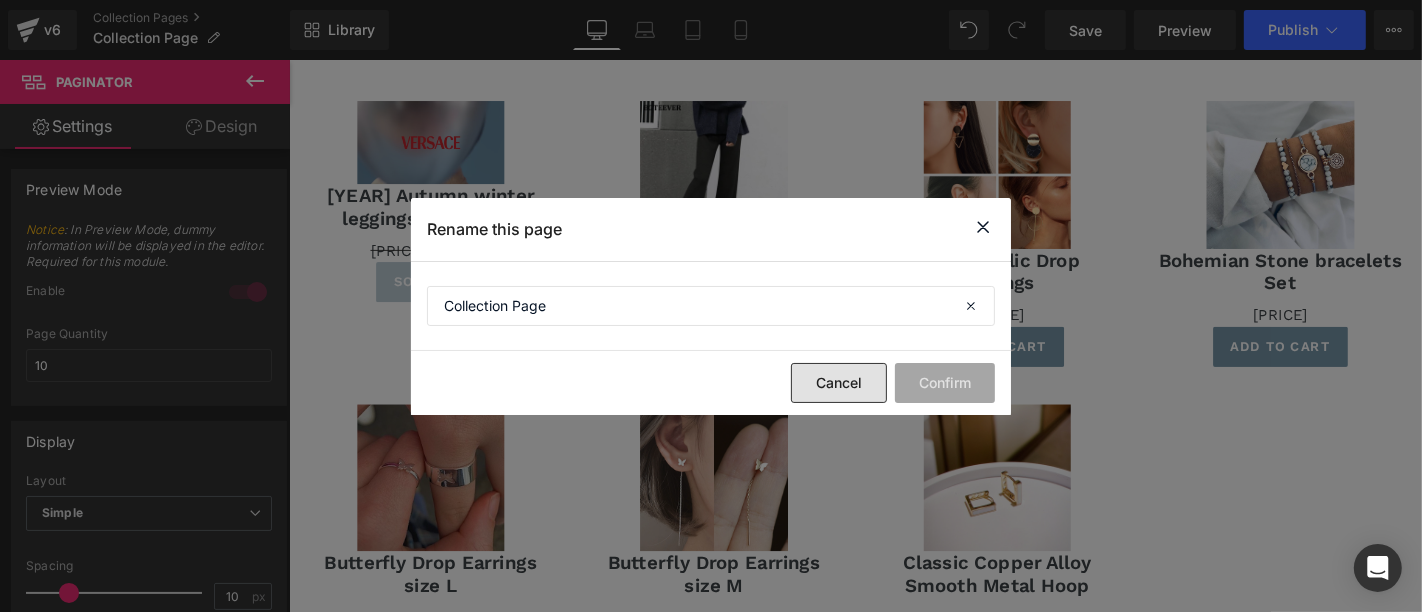click on "Cancel" at bounding box center [839, 383] 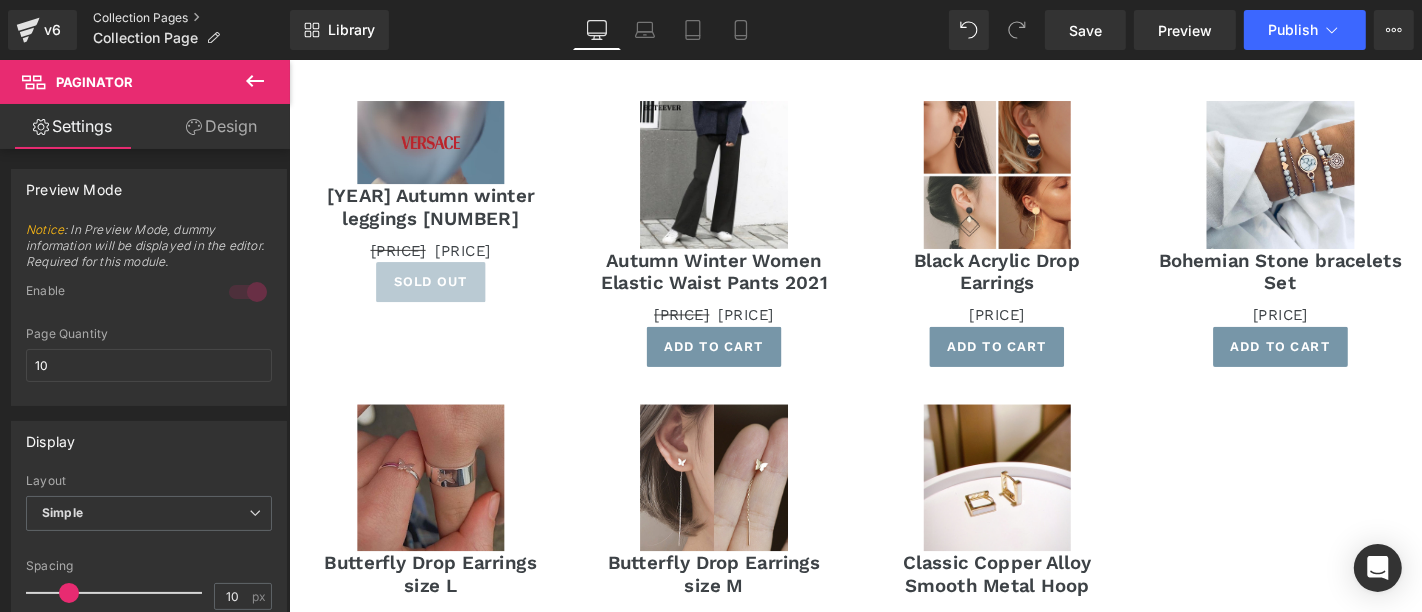 click on "Collection Pages" at bounding box center [191, 18] 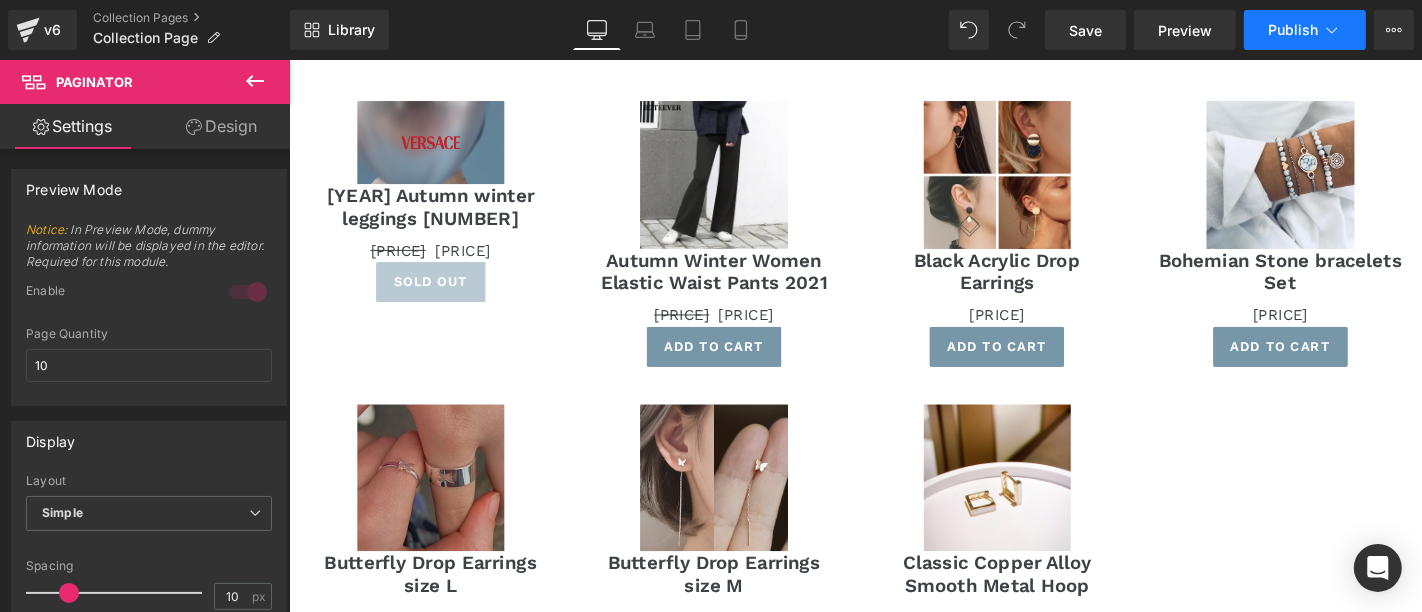 click on "Publish" at bounding box center (1305, 30) 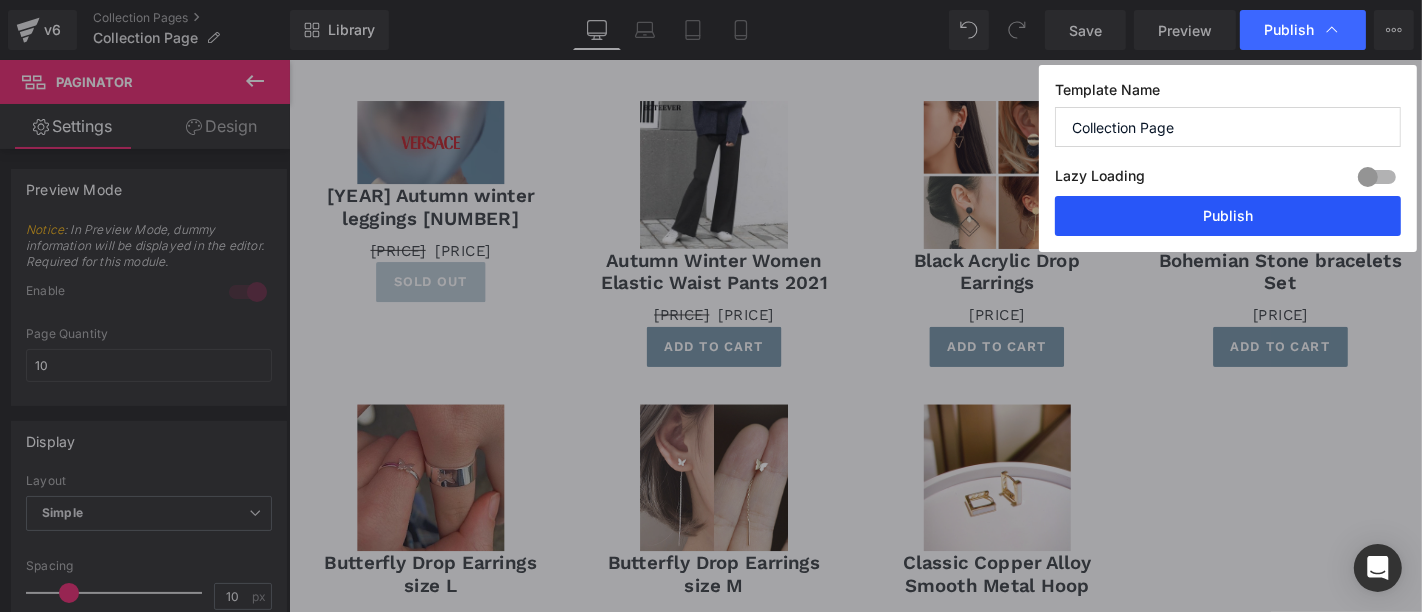 click on "Publish" at bounding box center [1228, 216] 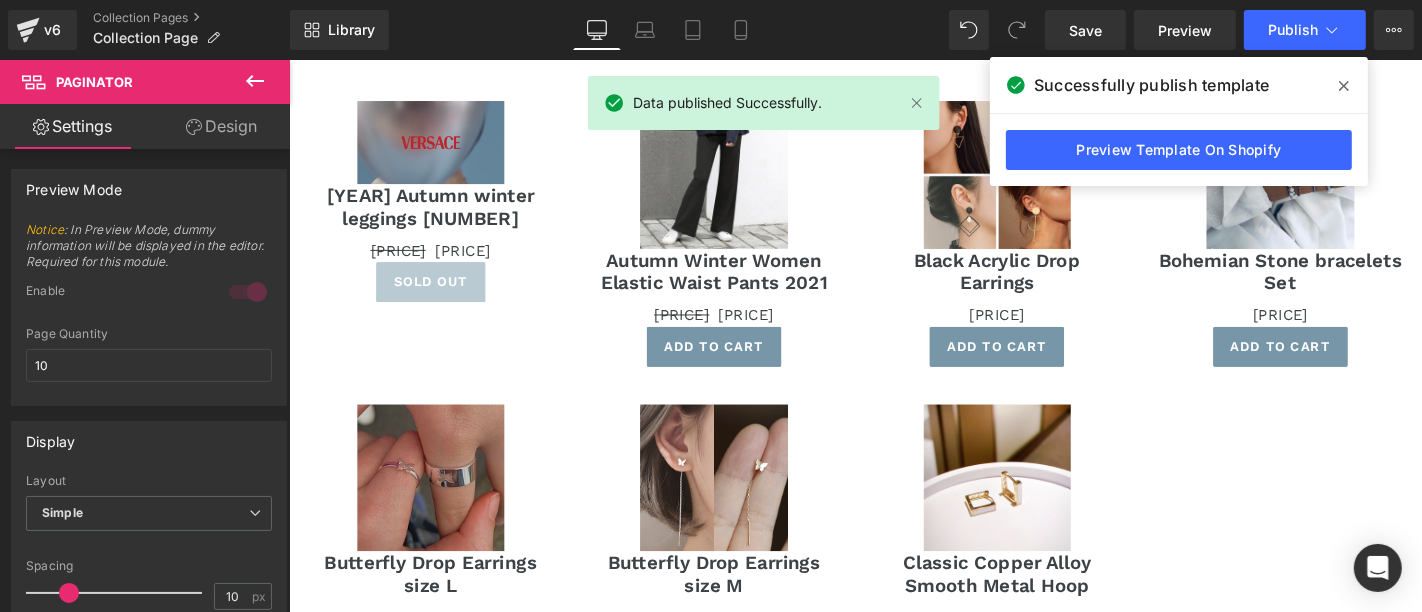 drag, startPoint x: 171, startPoint y: 21, endPoint x: 200, endPoint y: 61, distance: 49.40648 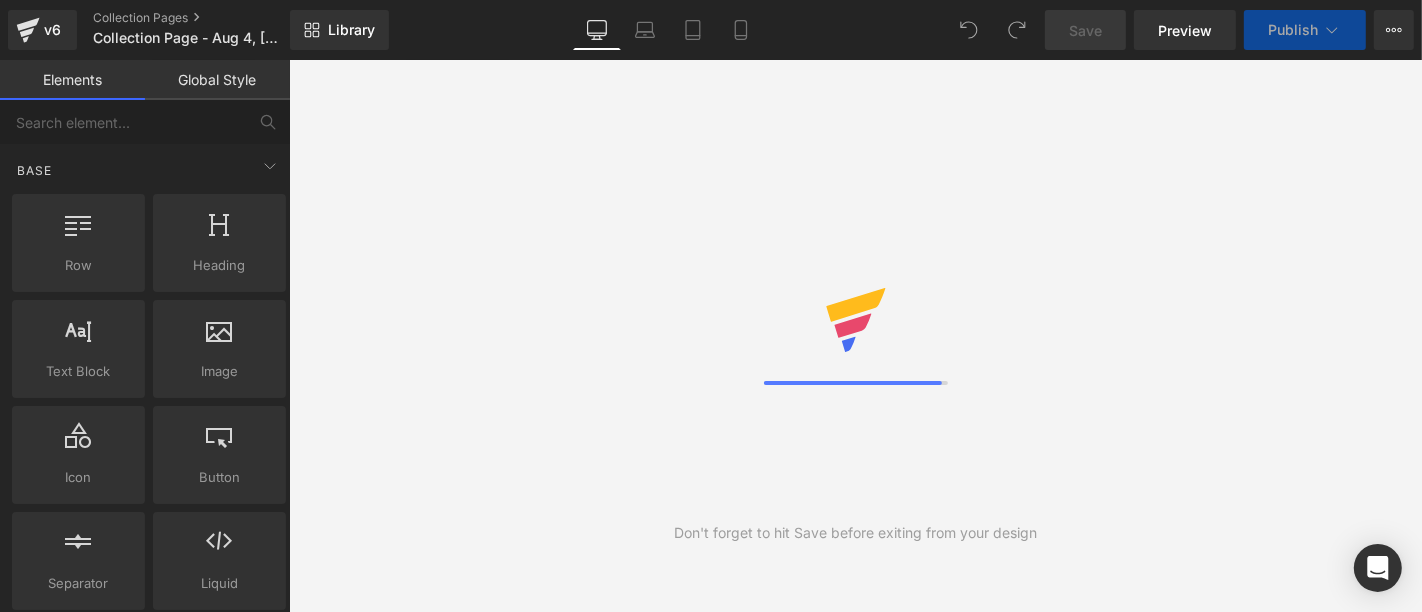 scroll, scrollTop: 0, scrollLeft: 0, axis: both 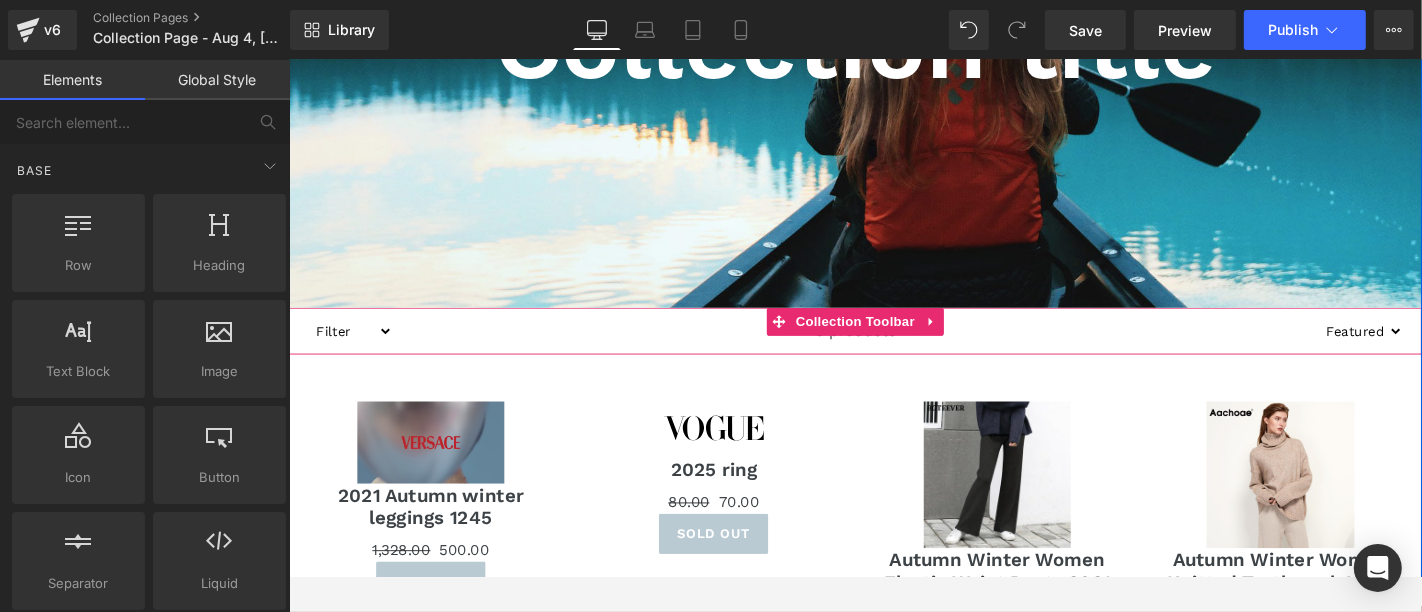 click on "8 products" at bounding box center (893, 349) 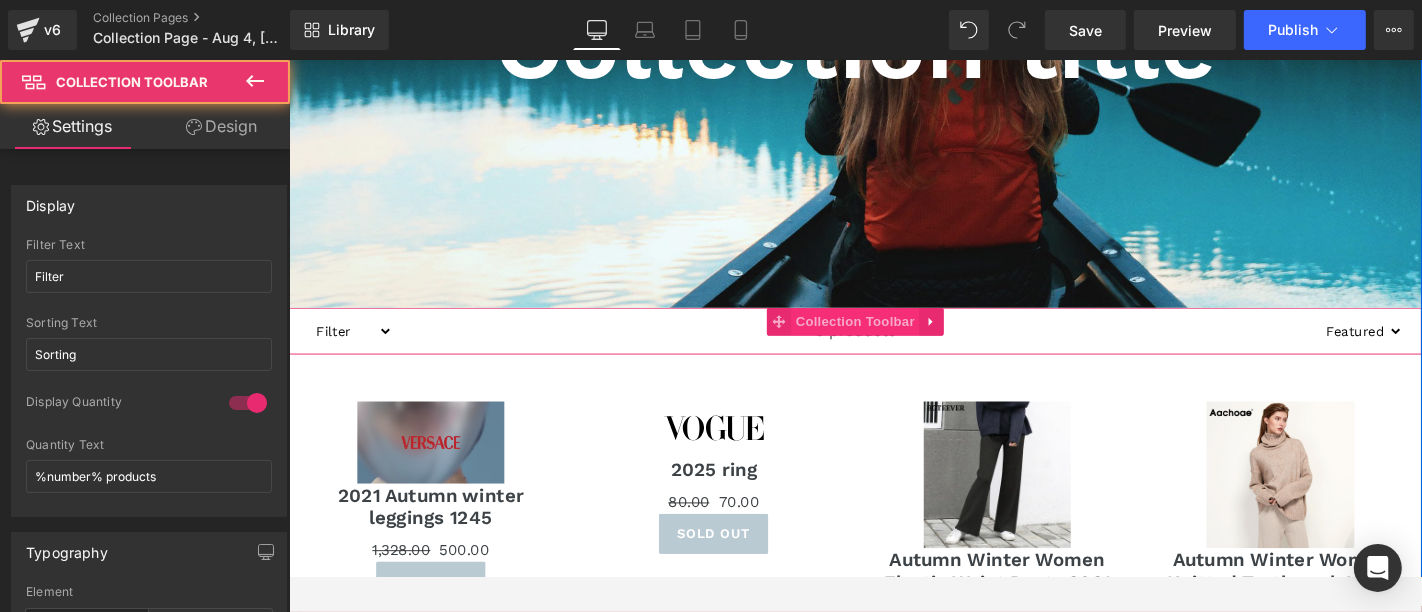 click on "Collection Toolbar" at bounding box center (892, 339) 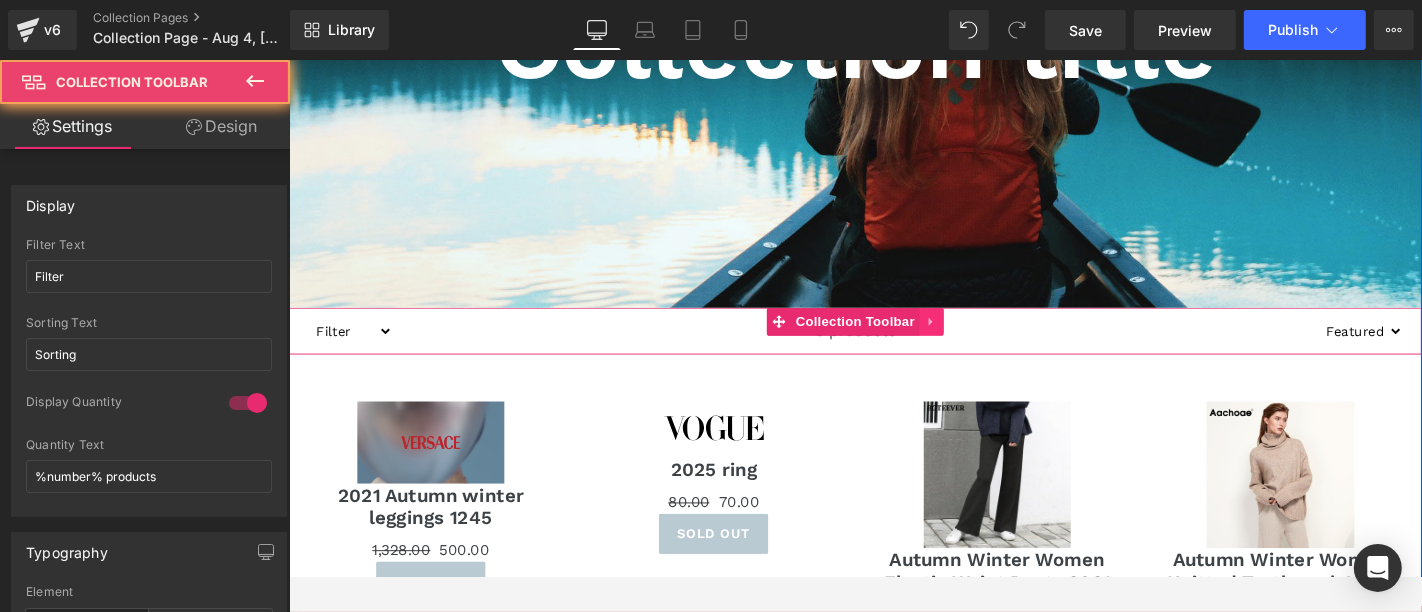 click 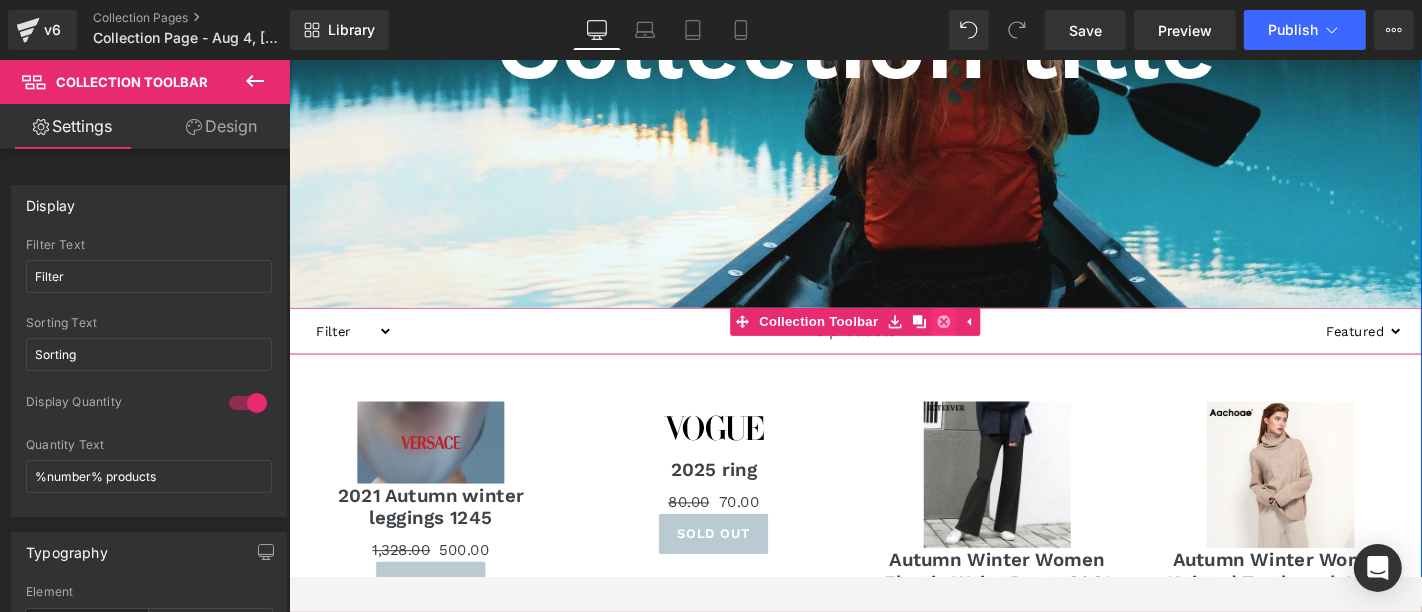 click 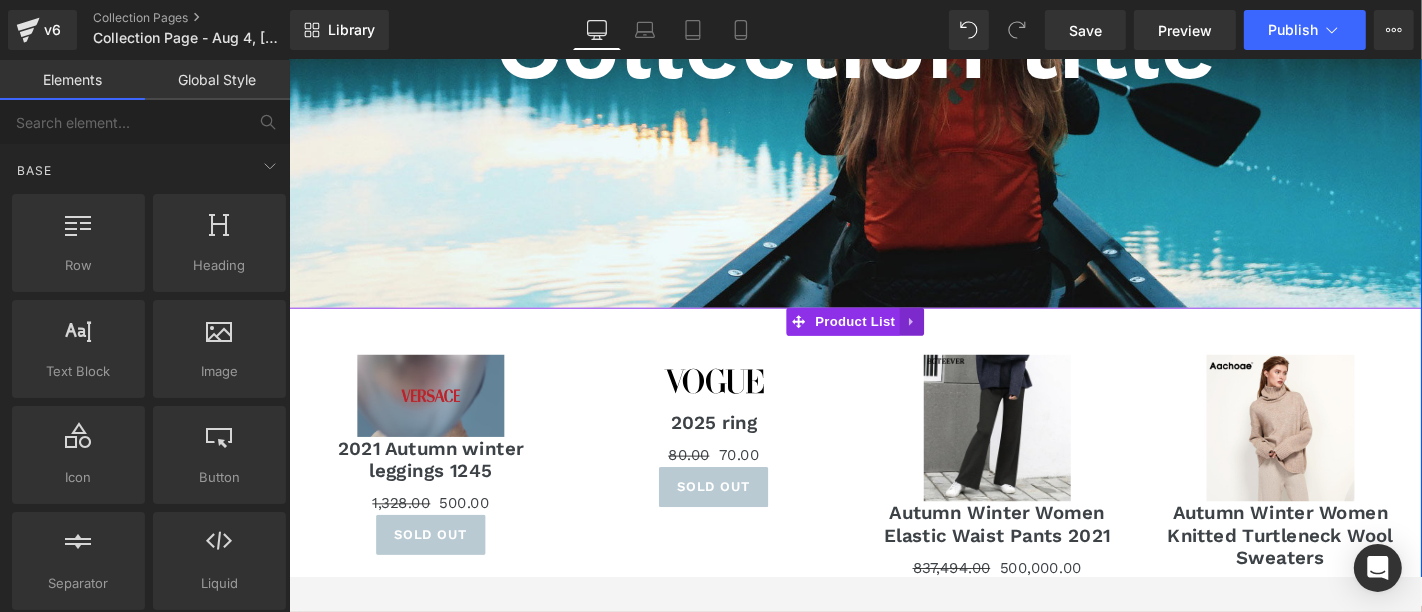 click at bounding box center [953, 339] 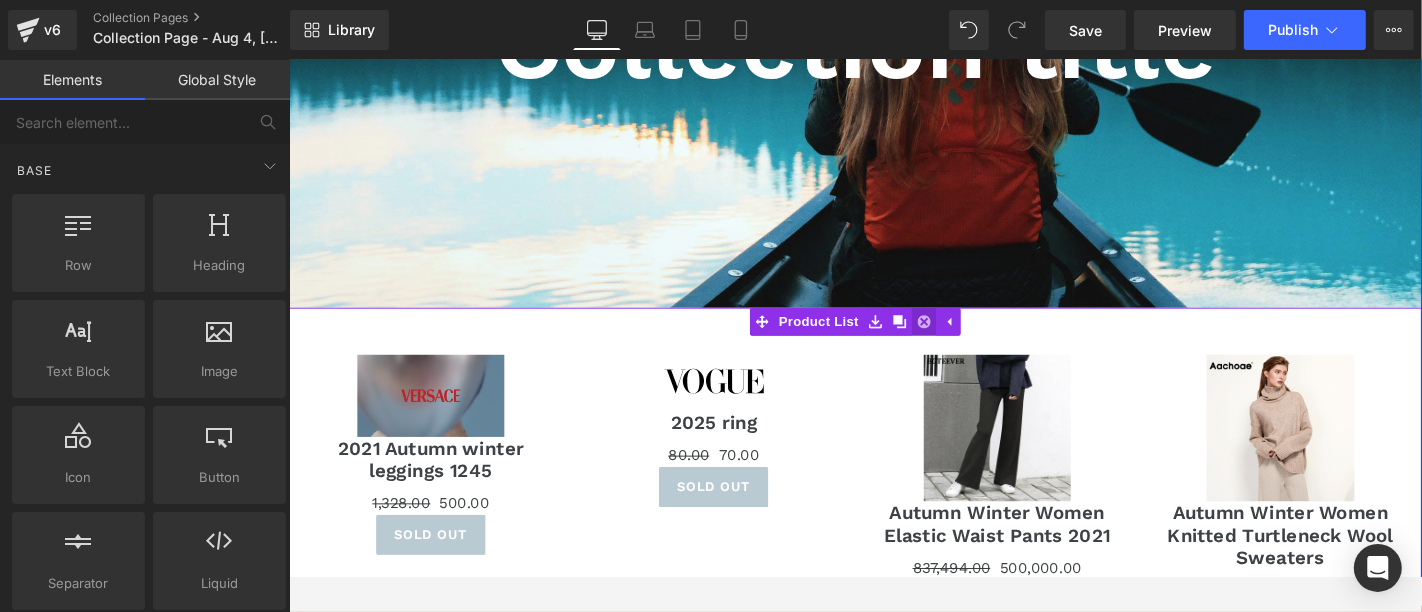 click 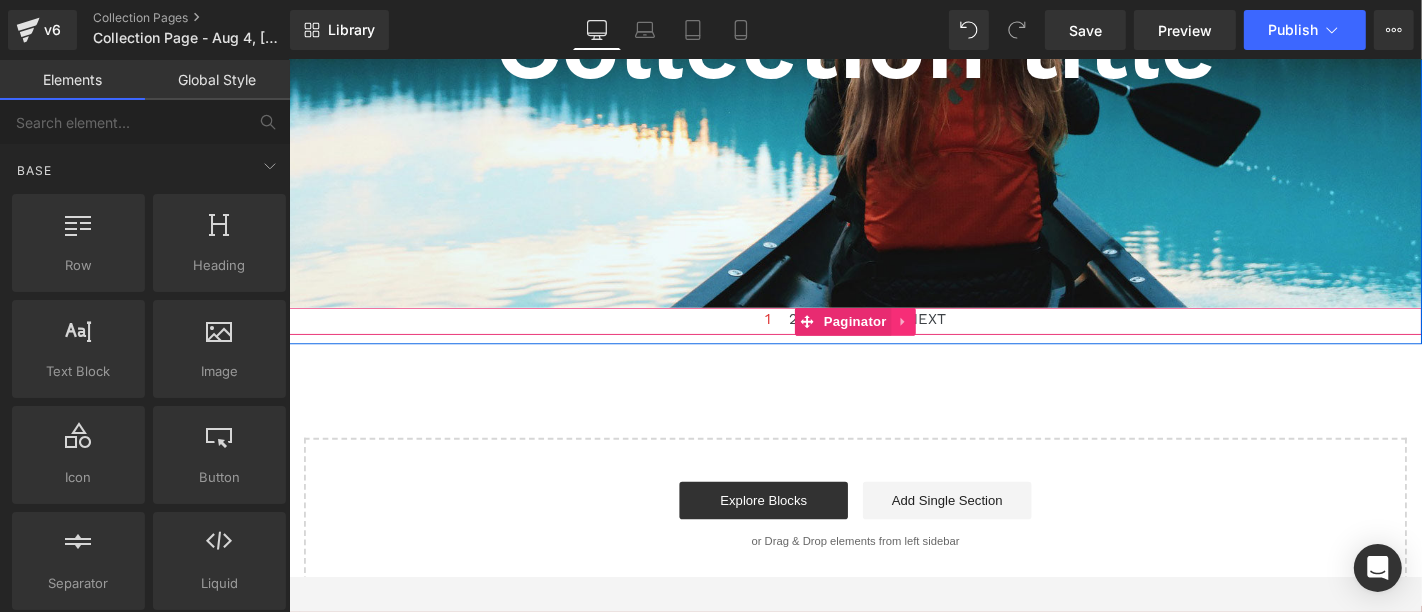 click 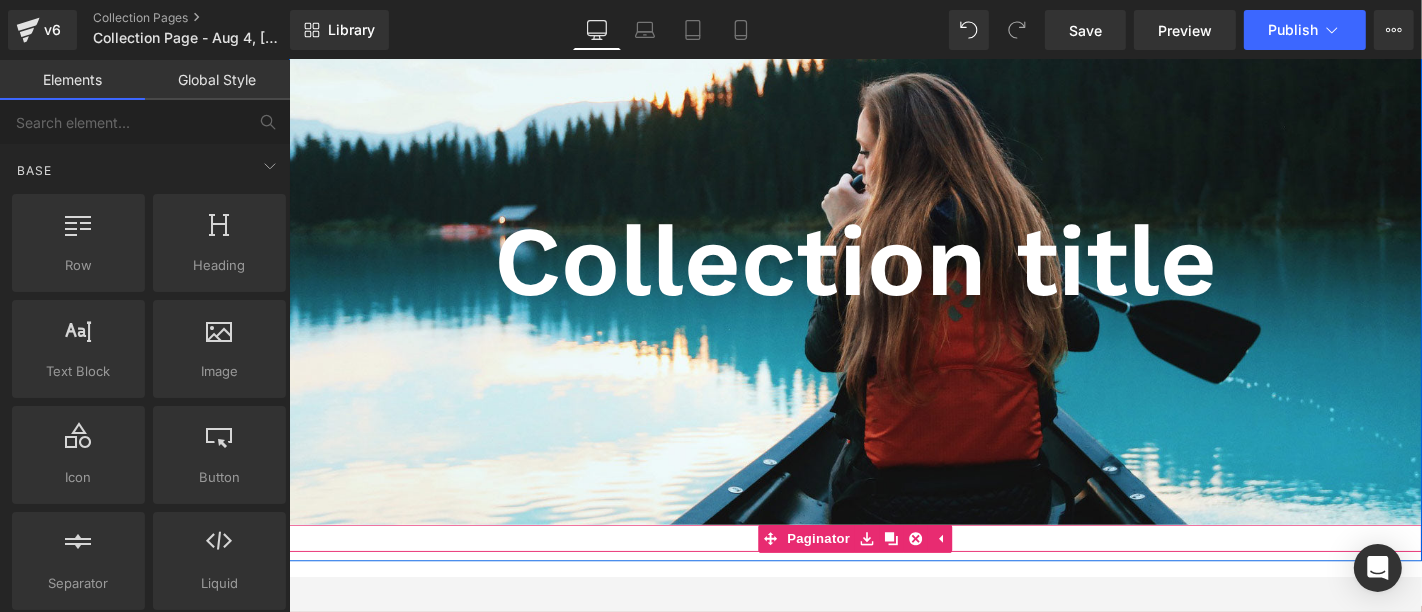 scroll, scrollTop: 0, scrollLeft: 0, axis: both 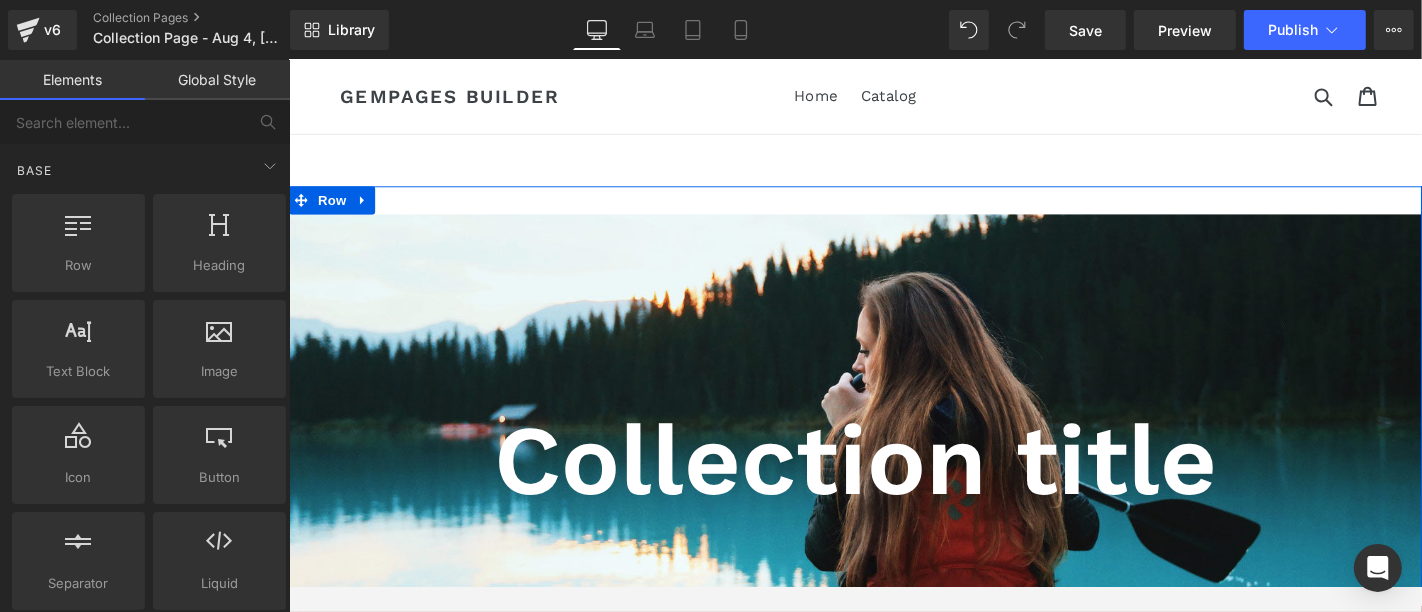 drag, startPoint x: 597, startPoint y: 506, endPoint x: 310, endPoint y: 470, distance: 289.24902 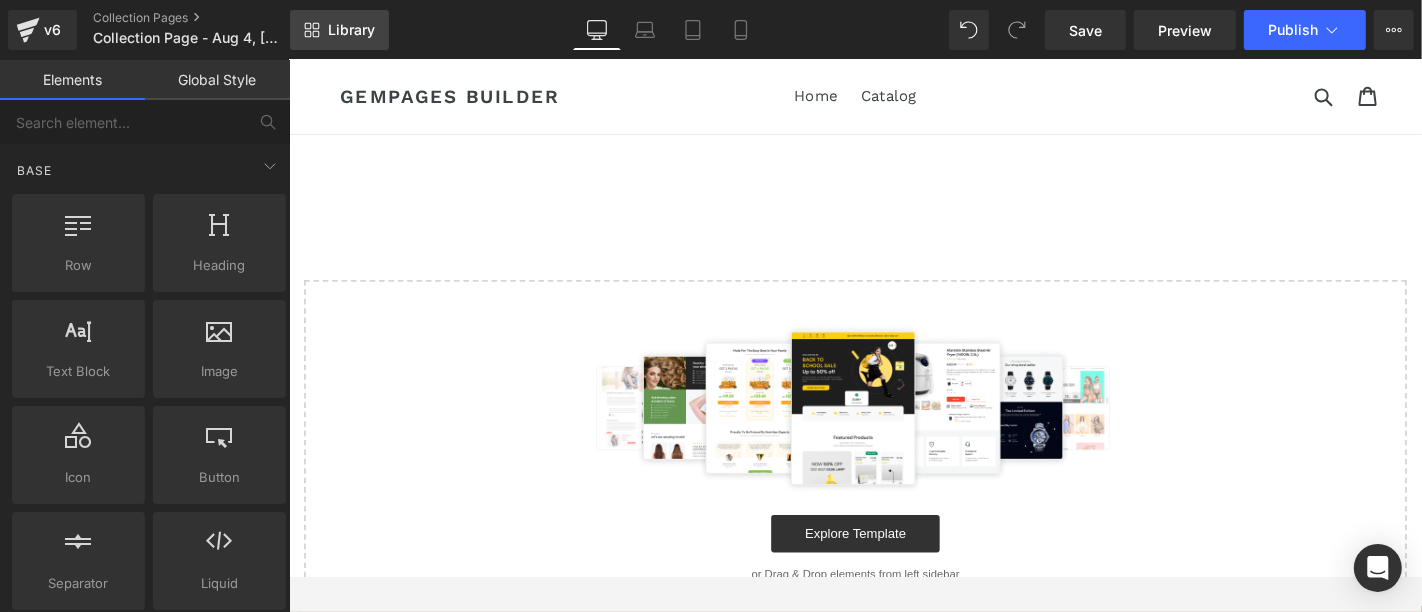 click on "Library" at bounding box center [339, 30] 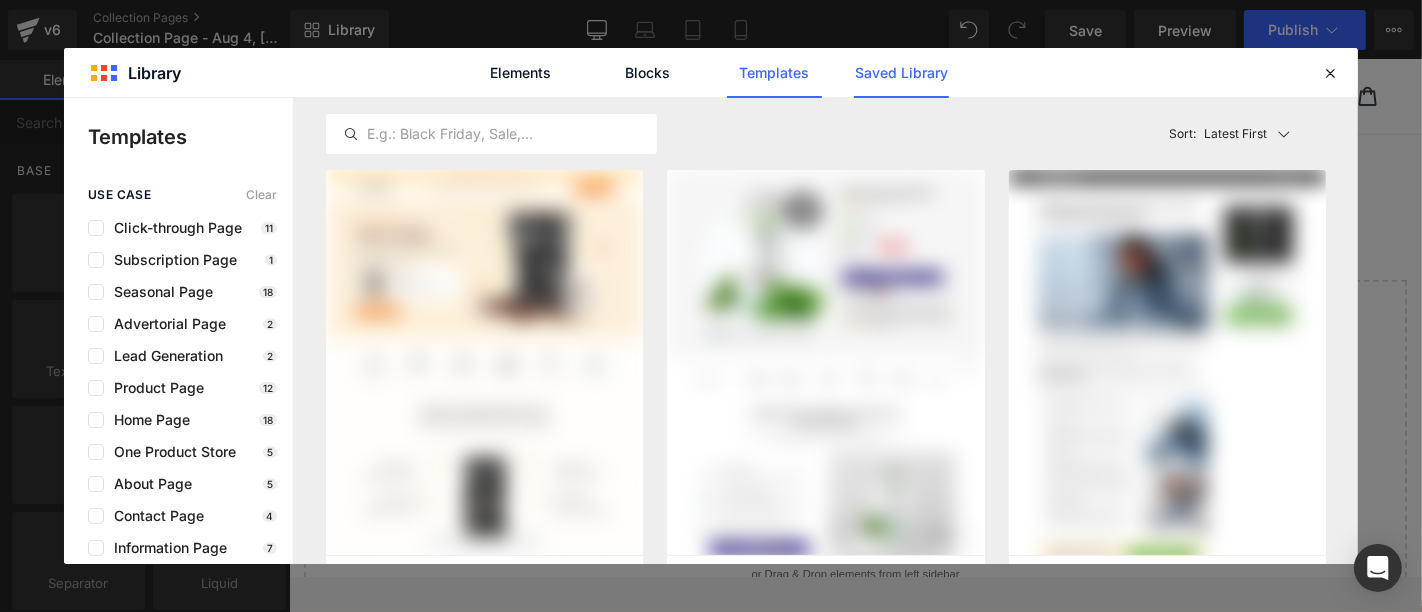 click on "Saved Library" 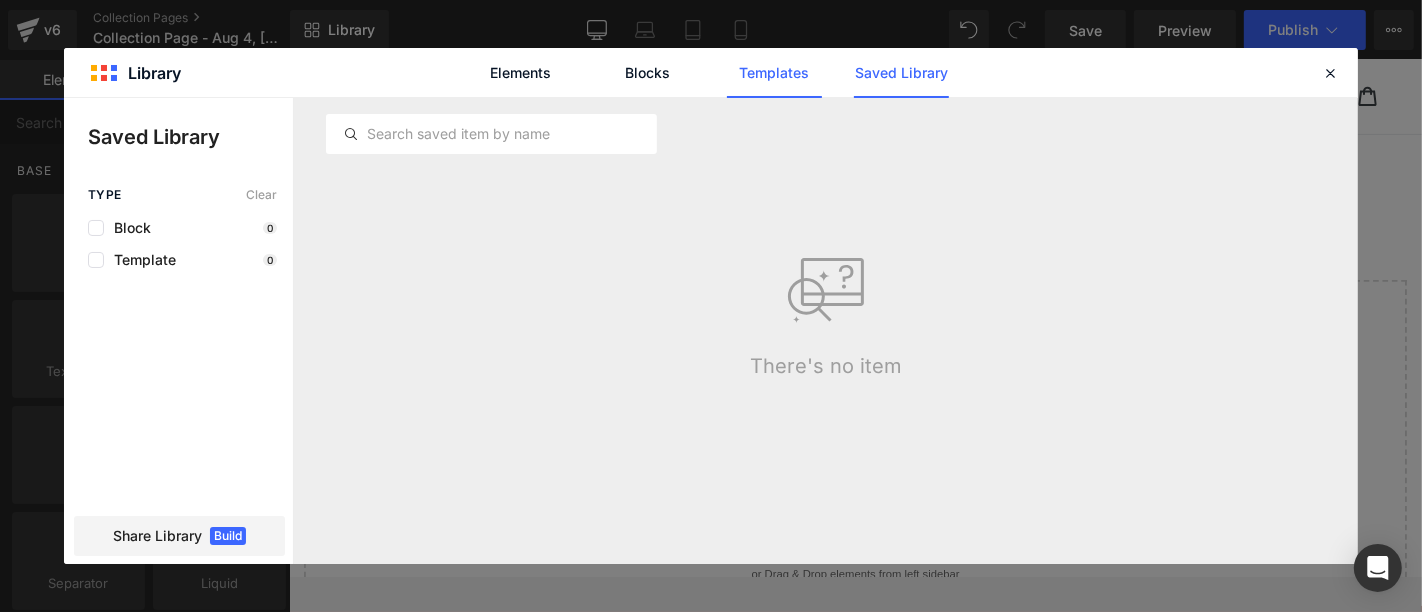 click on "Templates" 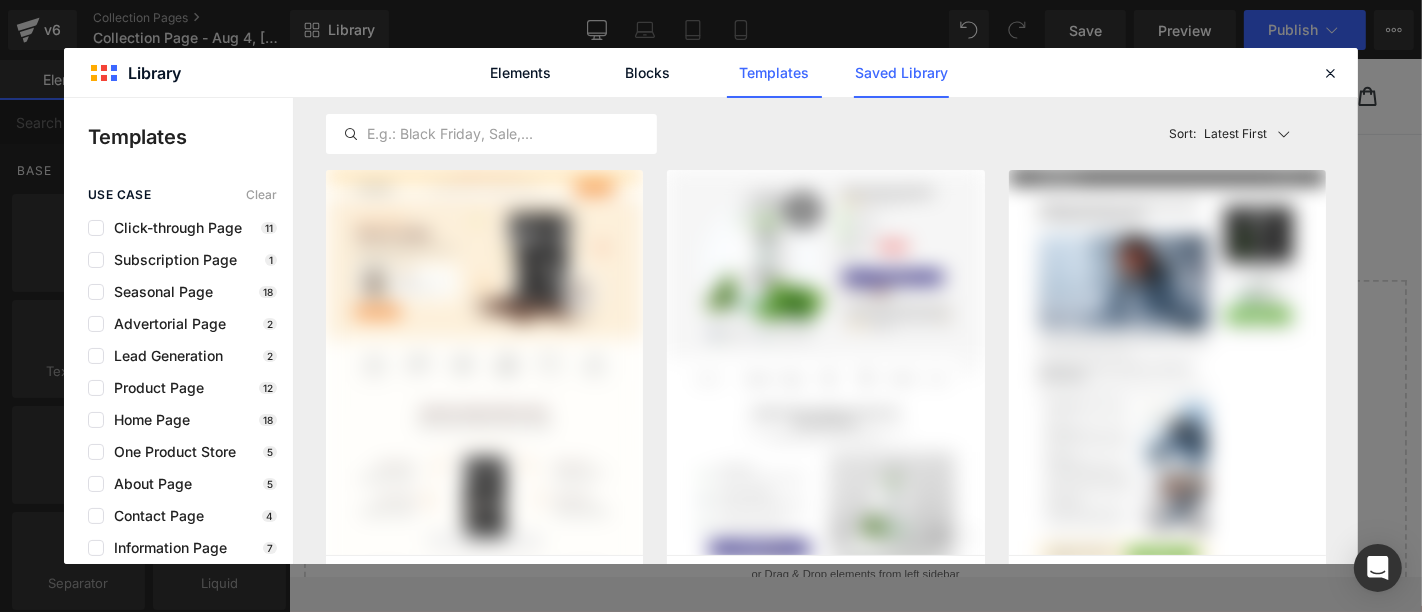 click on "Saved Library" 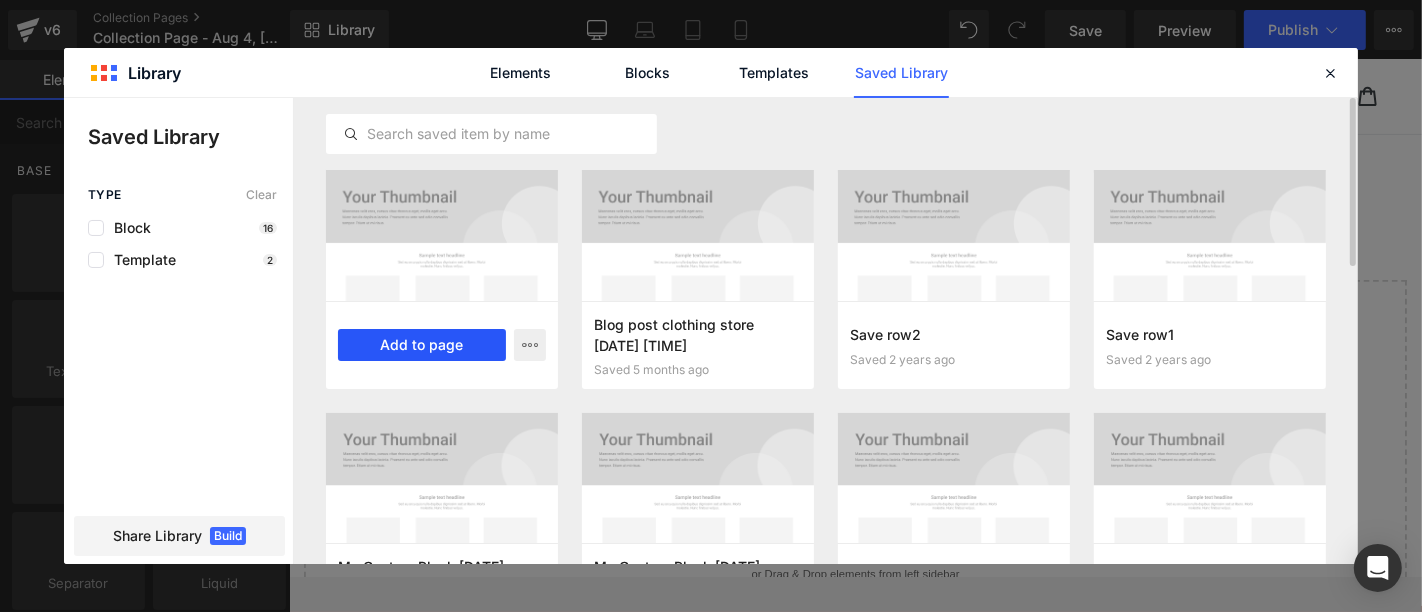 click on "Add to page" at bounding box center (422, 345) 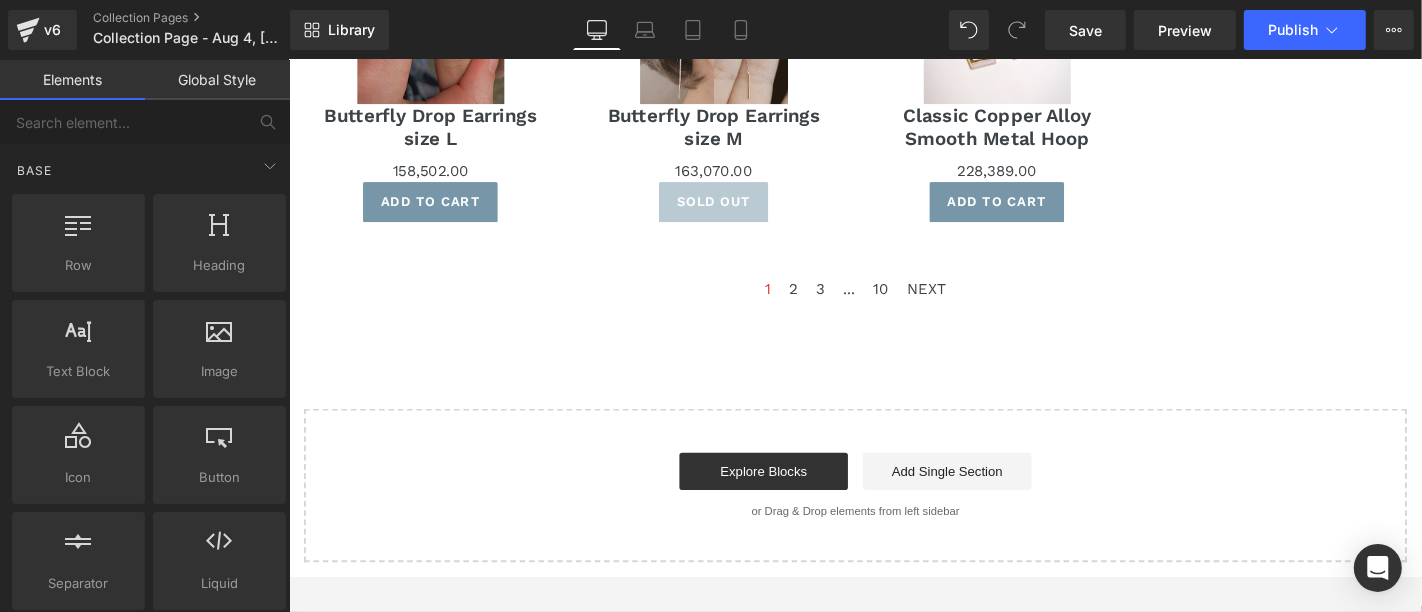 scroll, scrollTop: 702, scrollLeft: 0, axis: vertical 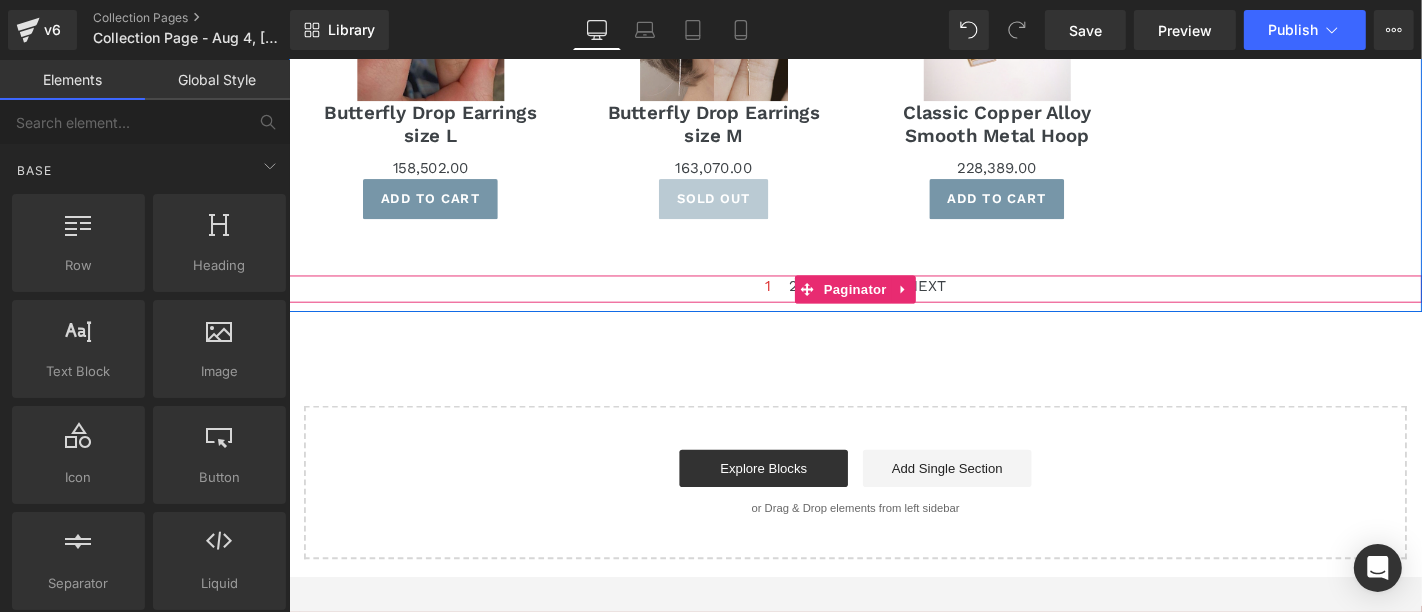 click on "1 2 3 ... 10 NEXT" at bounding box center (893, 303) 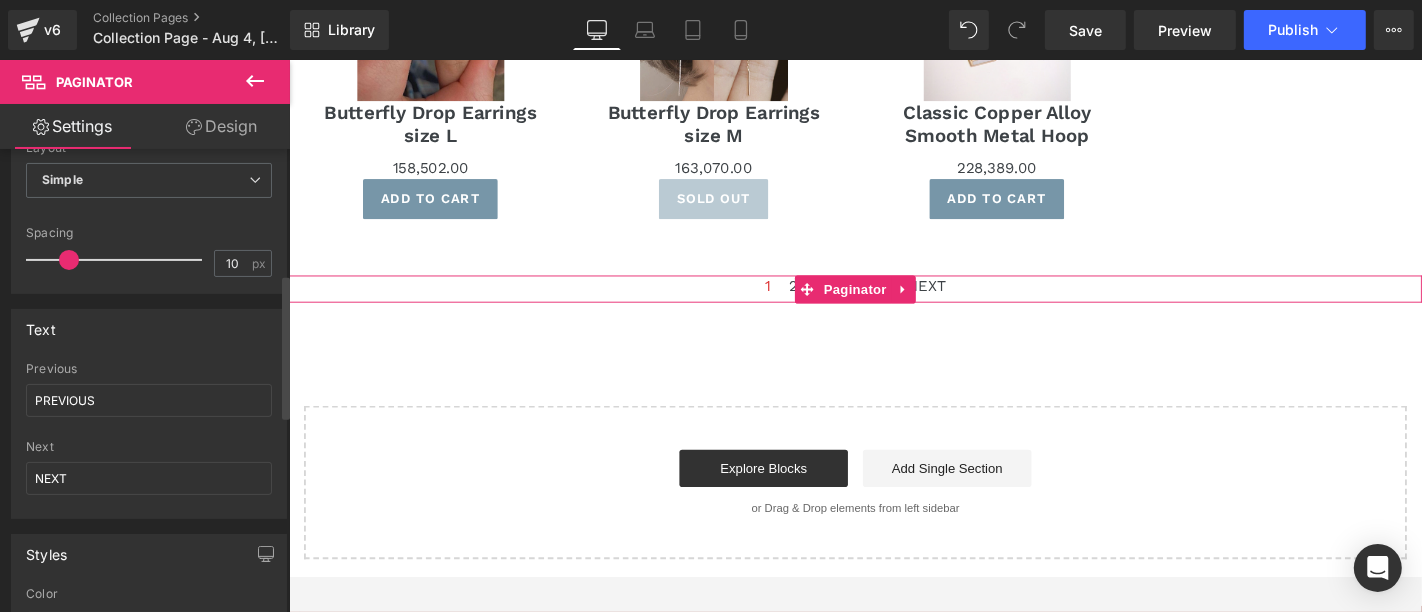 scroll, scrollTop: 555, scrollLeft: 0, axis: vertical 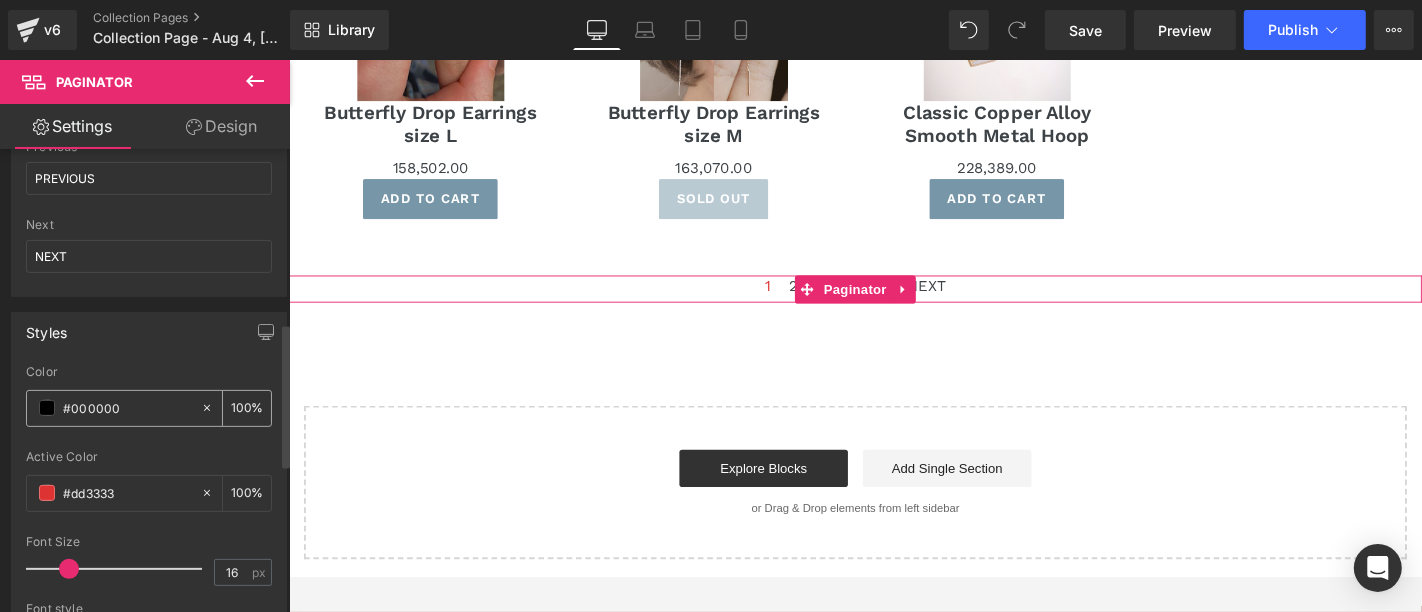 click on "#000000" at bounding box center (113, 408) 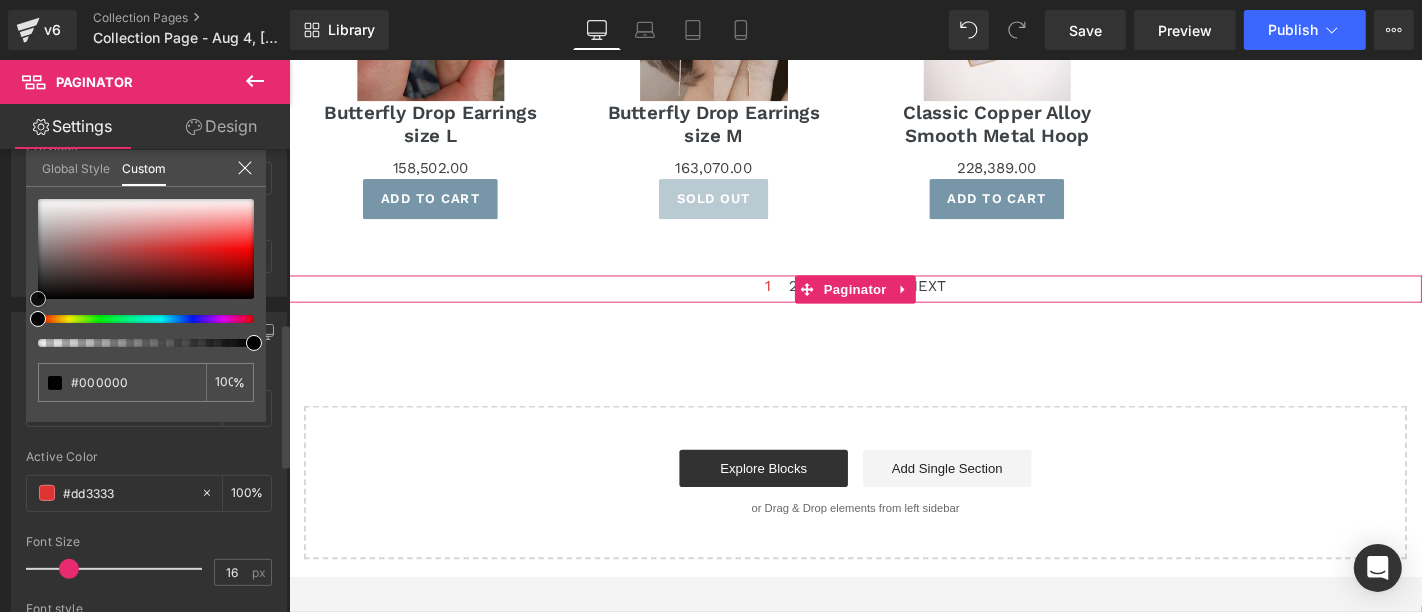 type on "#c4c4c4" 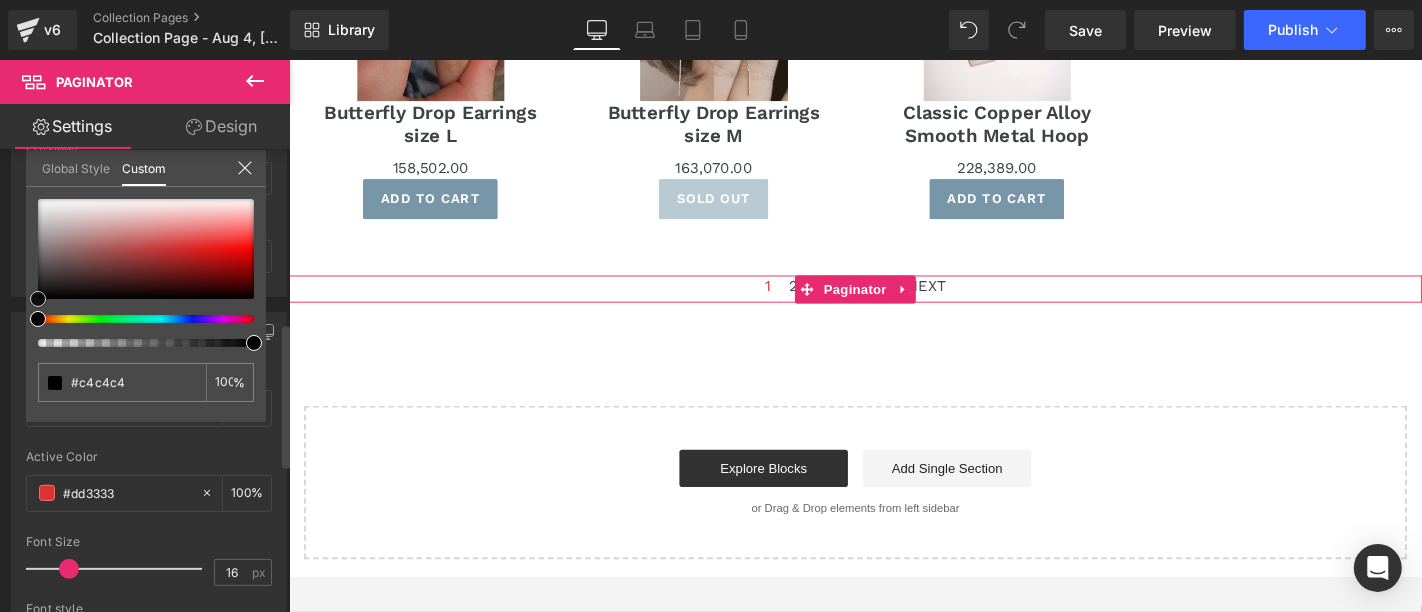 click at bounding box center (146, 249) 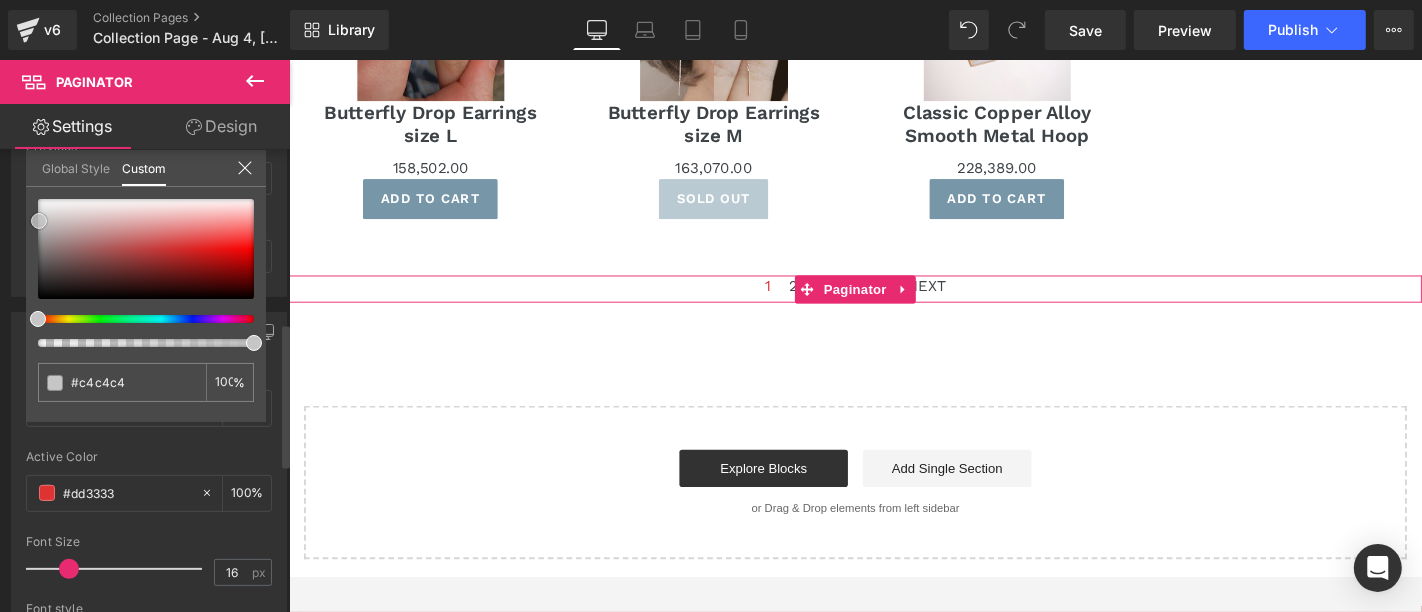type on "#c6c6c6" 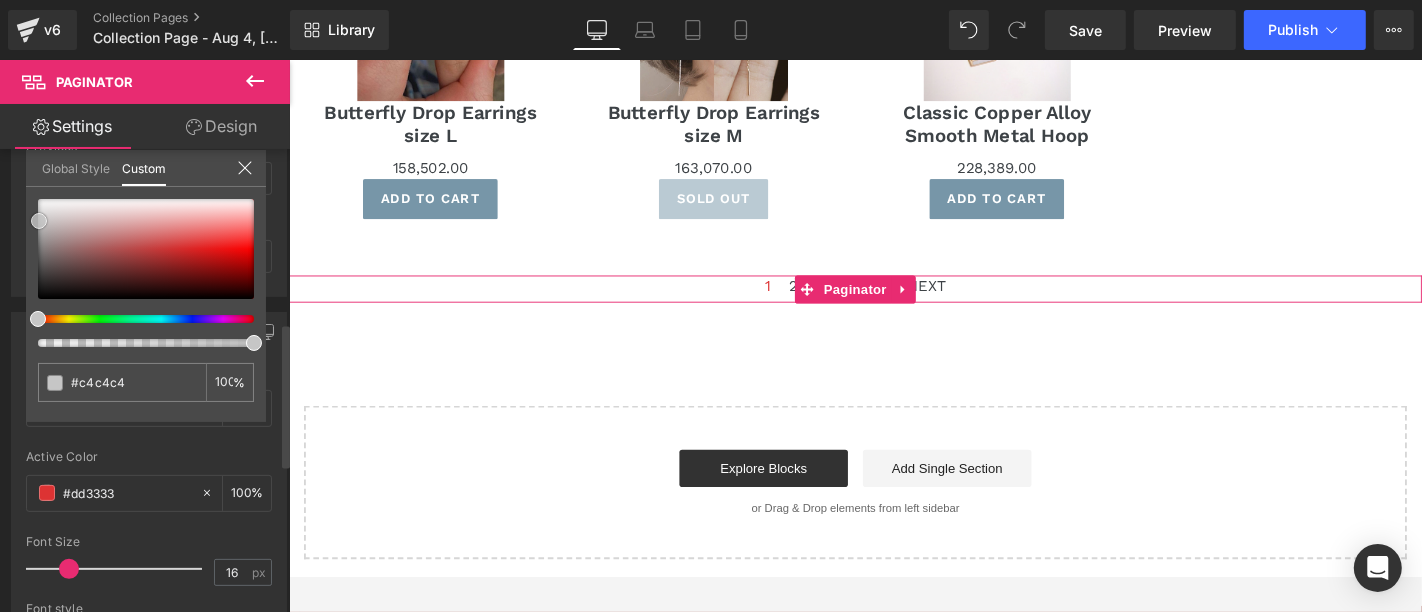type on "#c6c6c6" 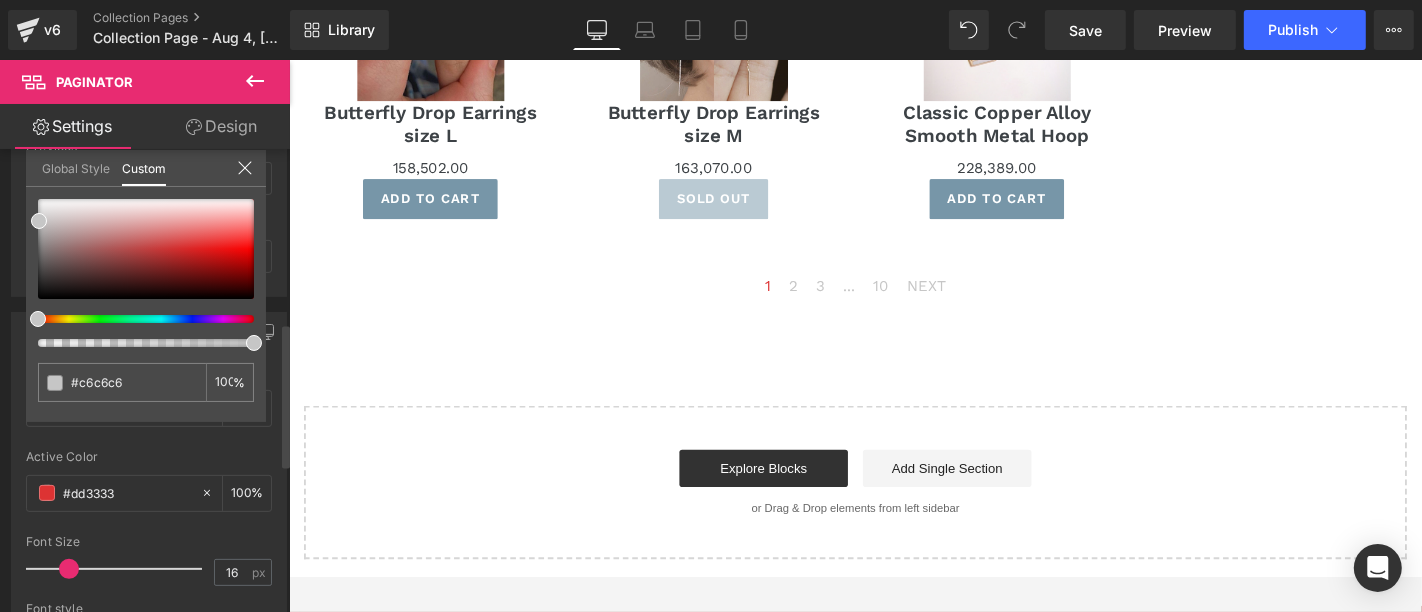 click on "#c6c6c6 100 %" at bounding box center (146, 199) 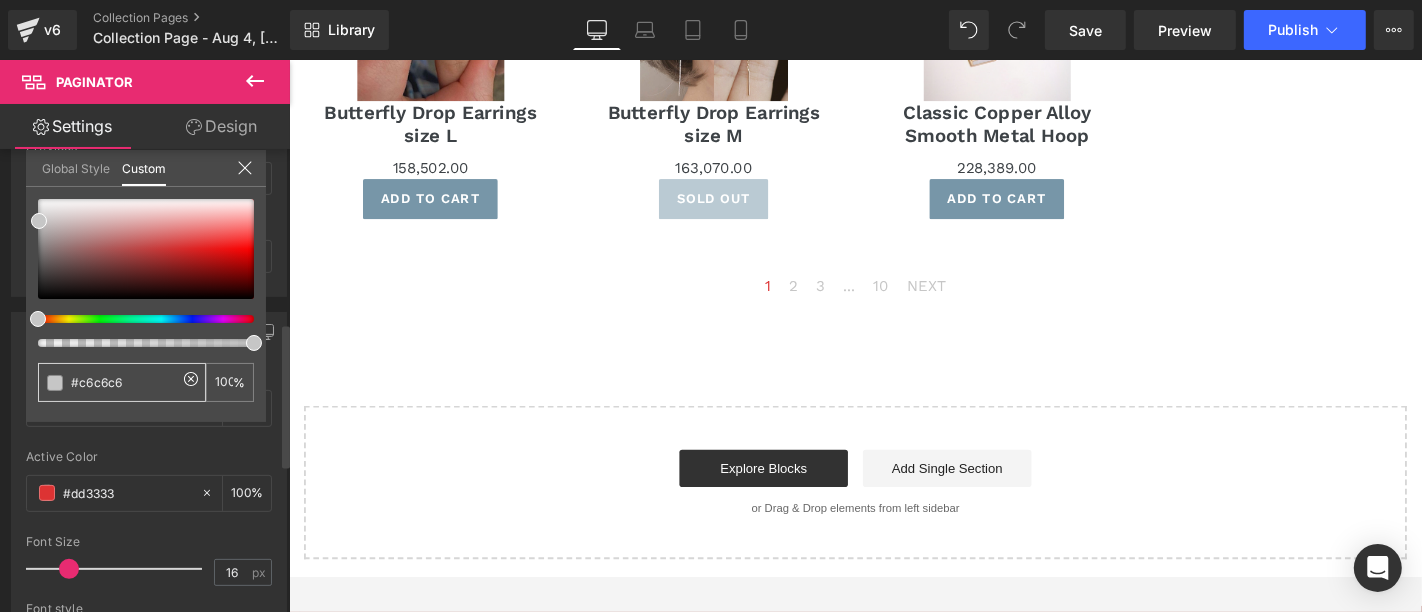 click on "#c6c6c6" at bounding box center (124, 382) 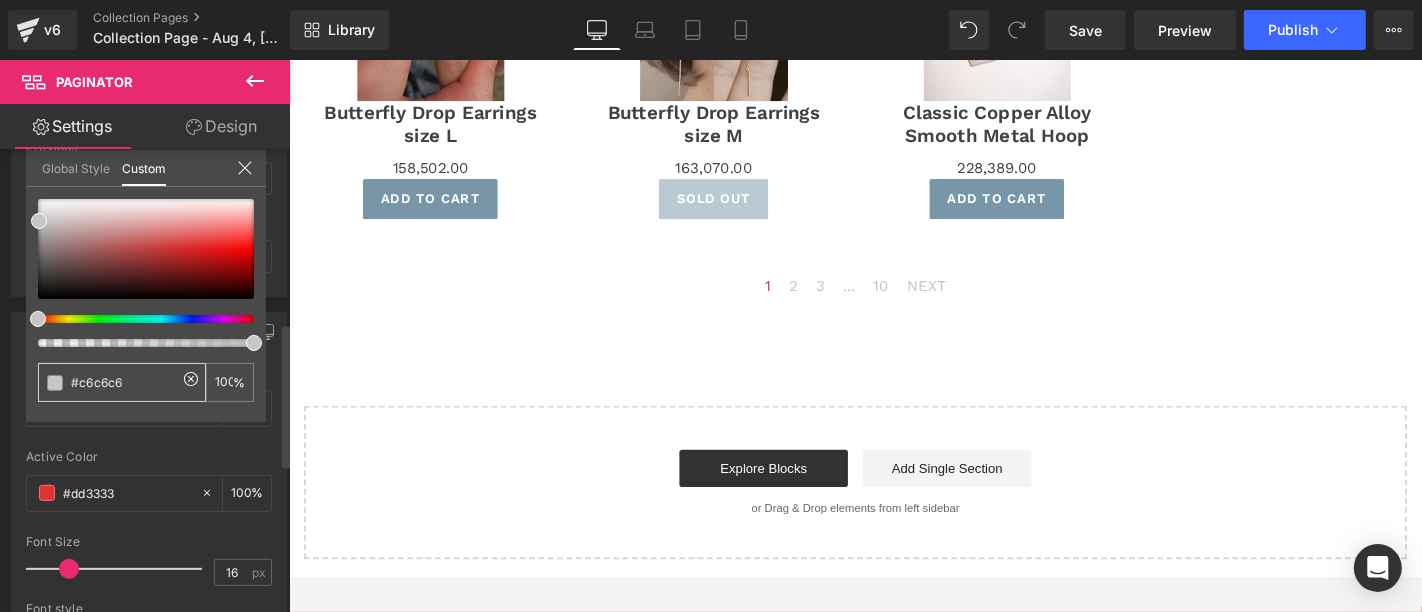 type 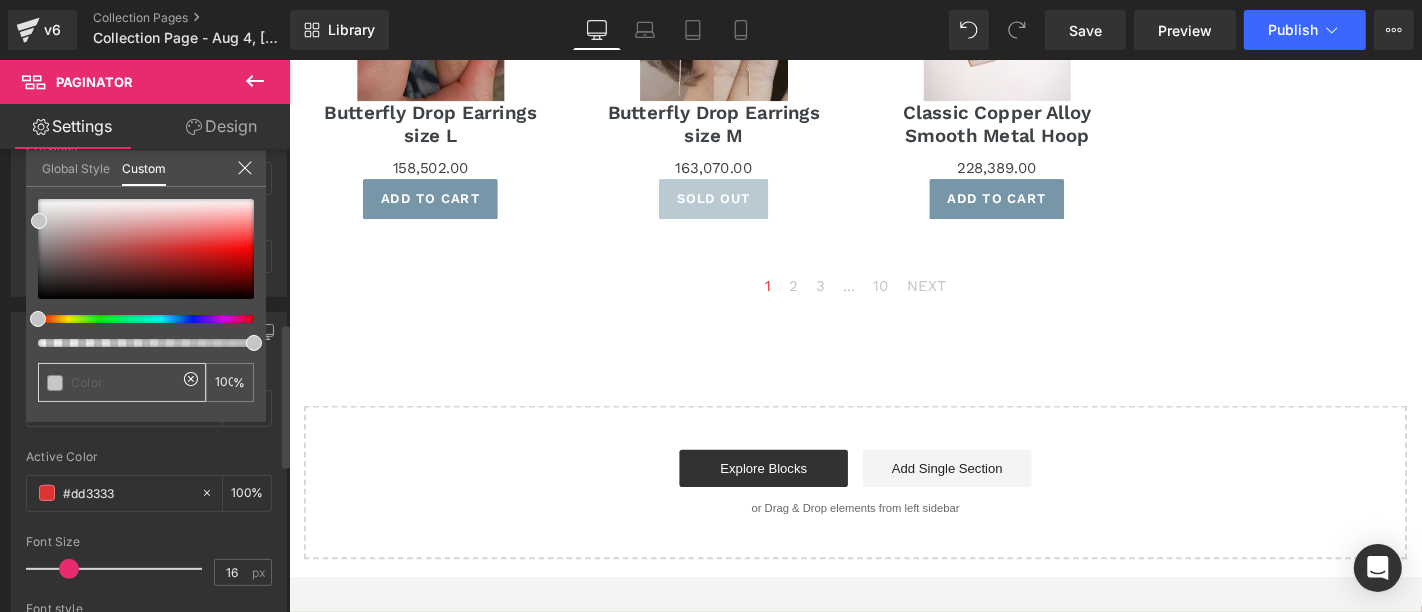 type 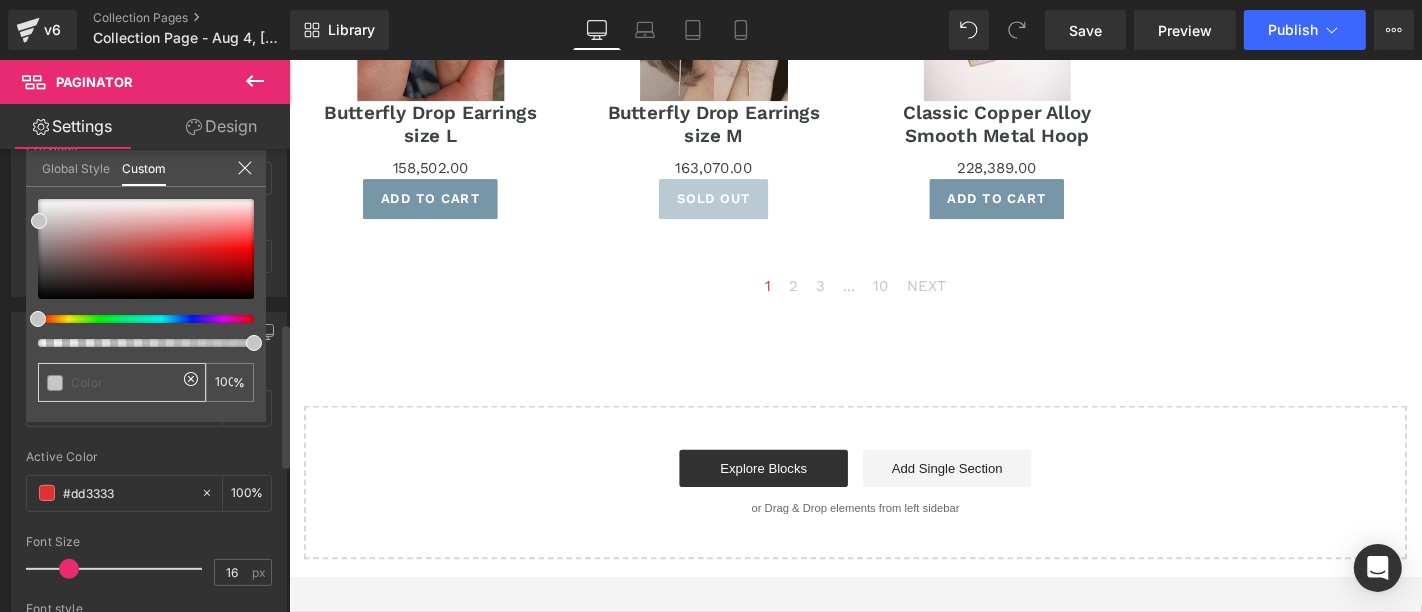 type on "0" 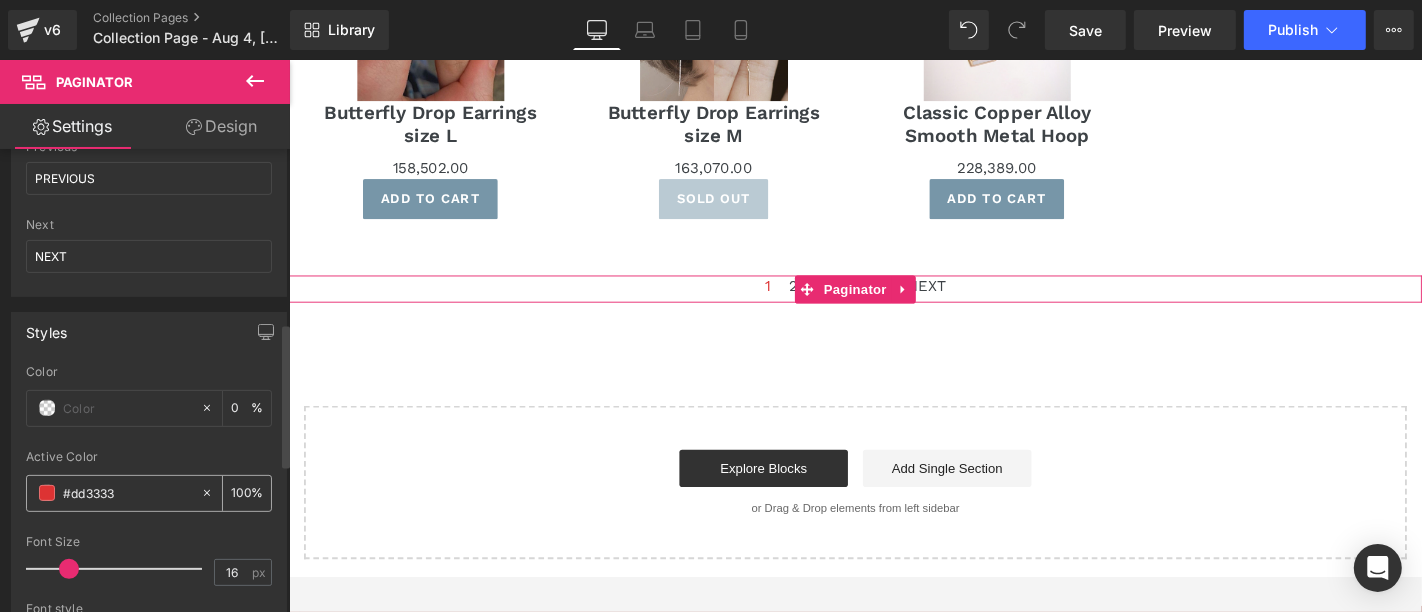 click at bounding box center (47, 493) 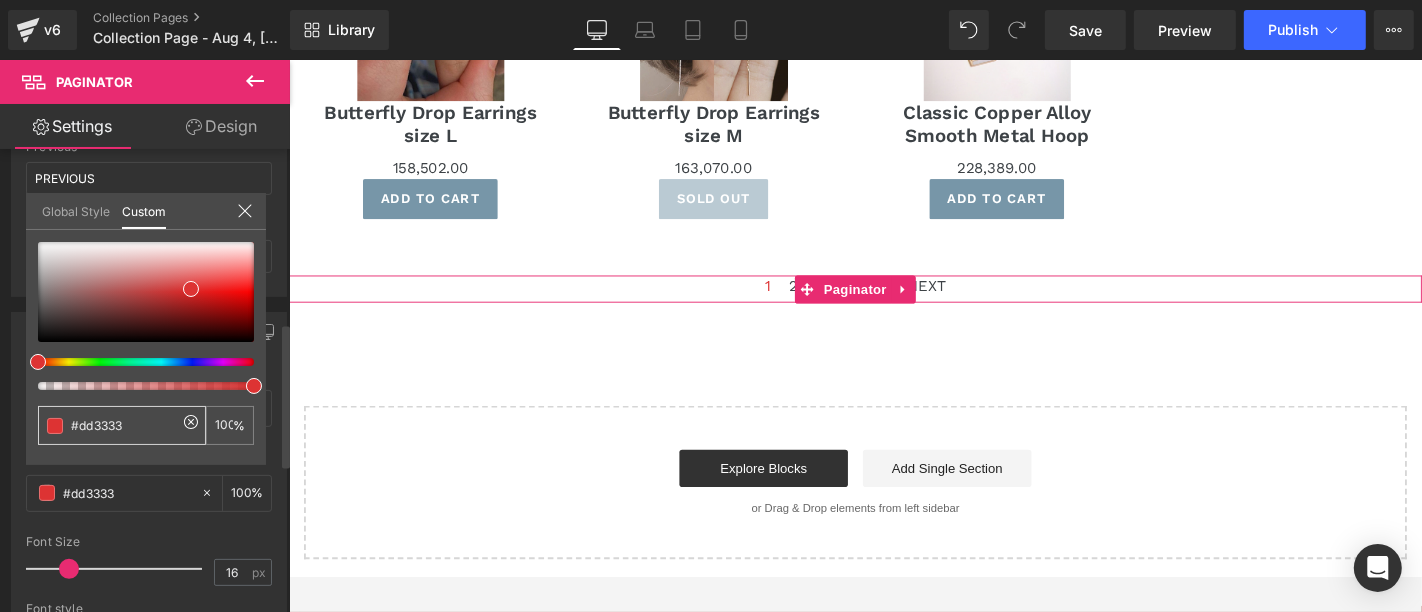 click on "#dd3333" at bounding box center (124, 425) 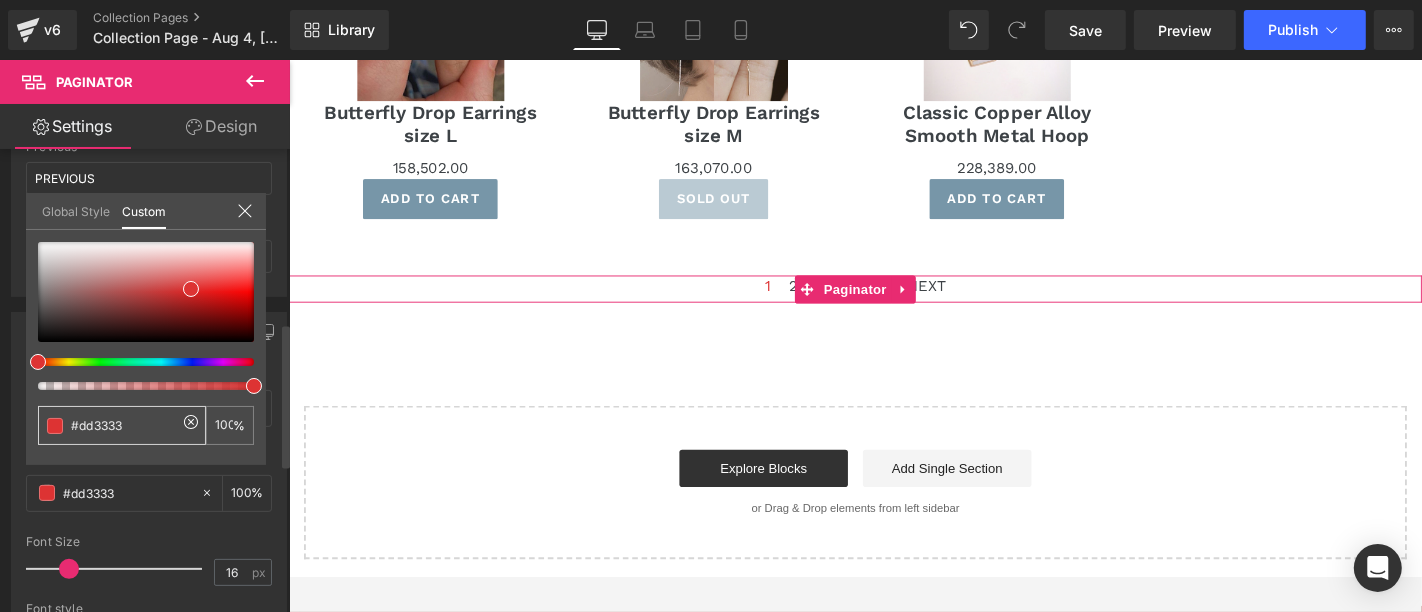 click on "#dd3333" at bounding box center [124, 425] 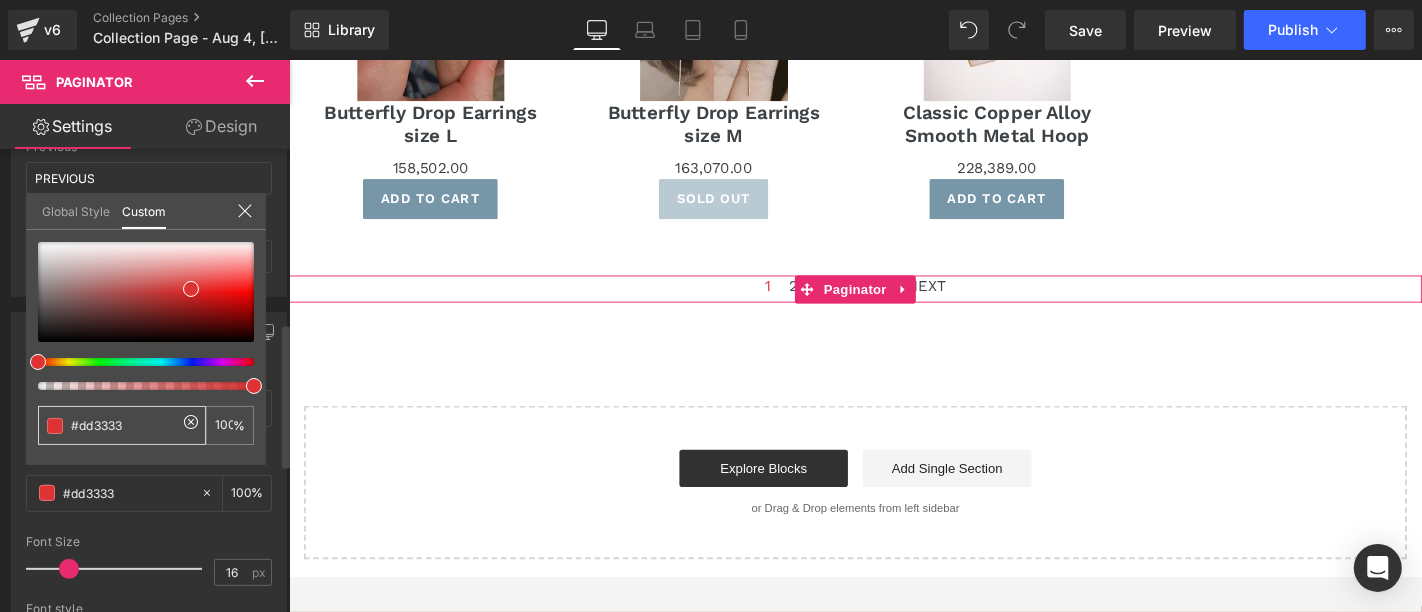 click on "#dd3333" at bounding box center [124, 425] 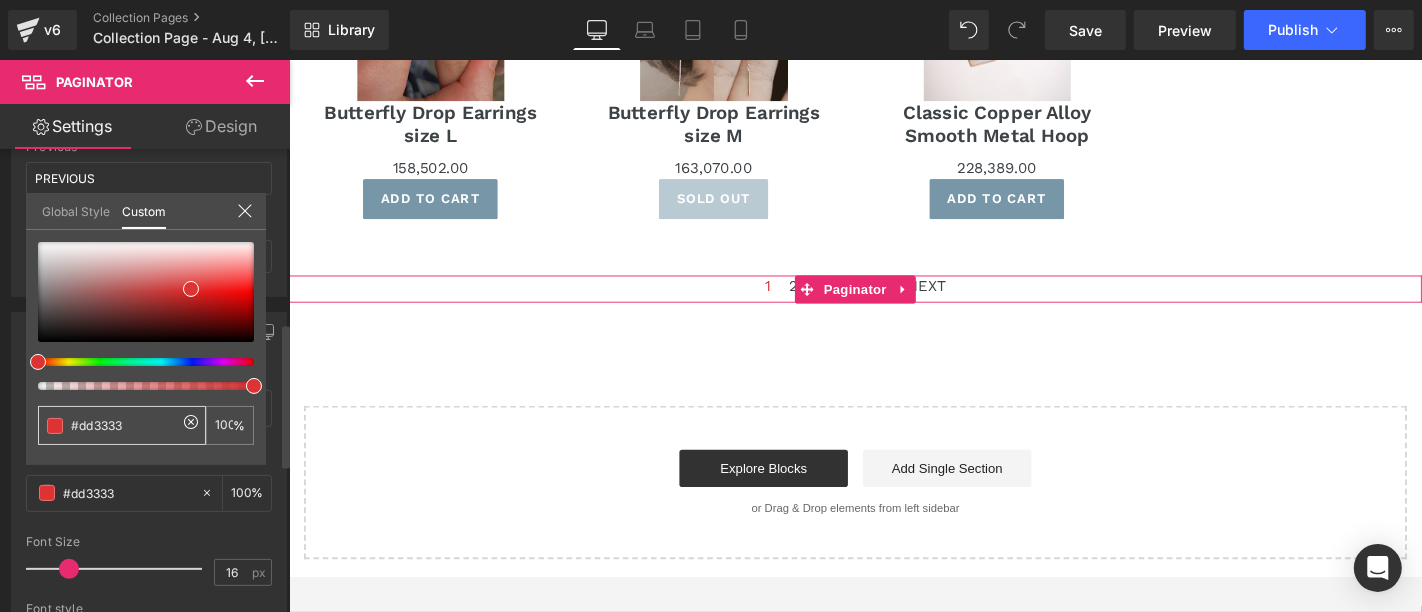 type 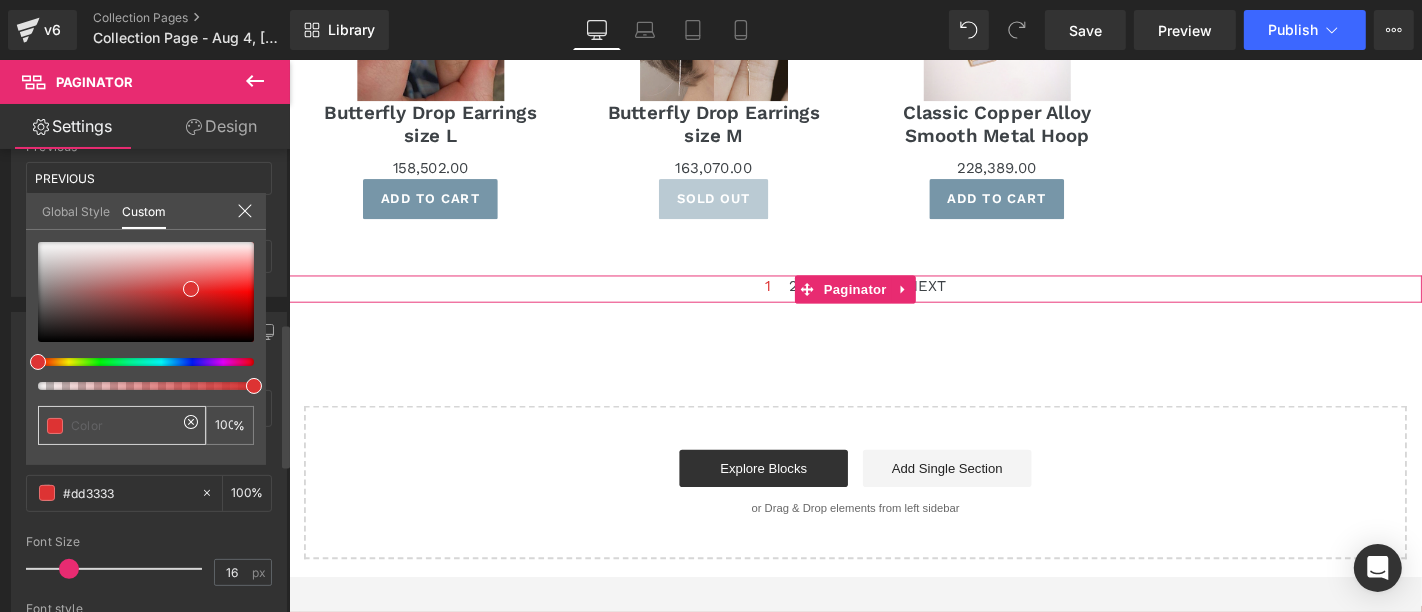 type 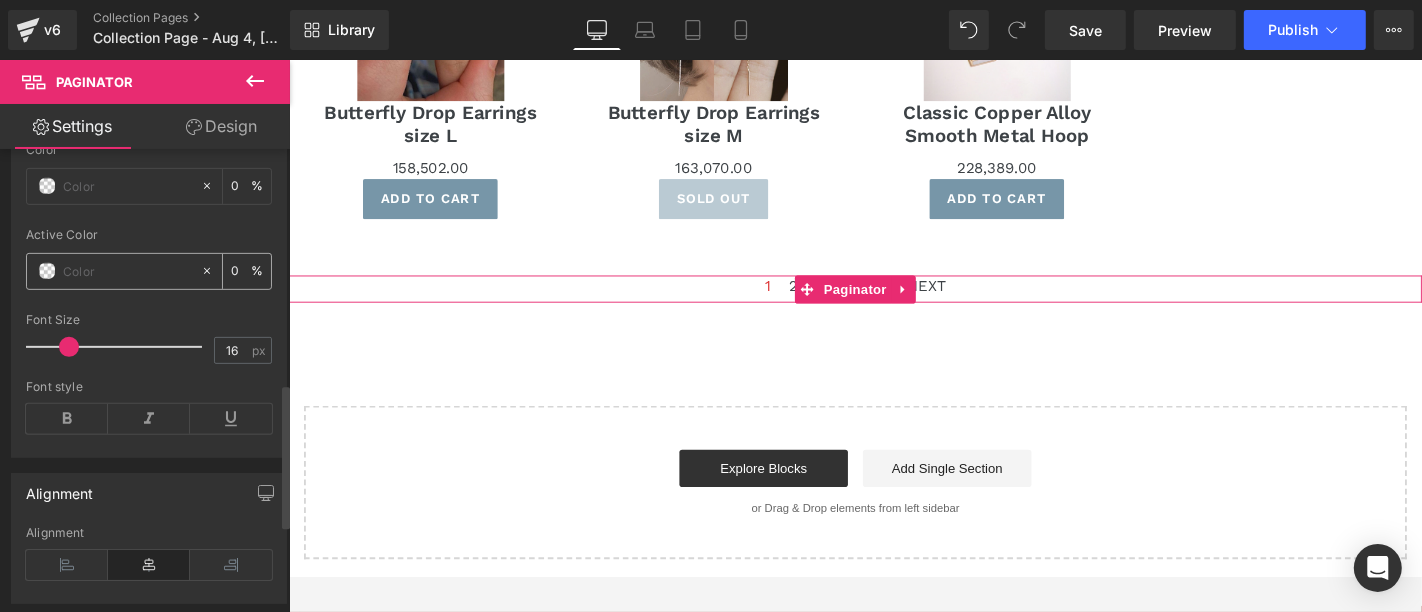 scroll, scrollTop: 666, scrollLeft: 0, axis: vertical 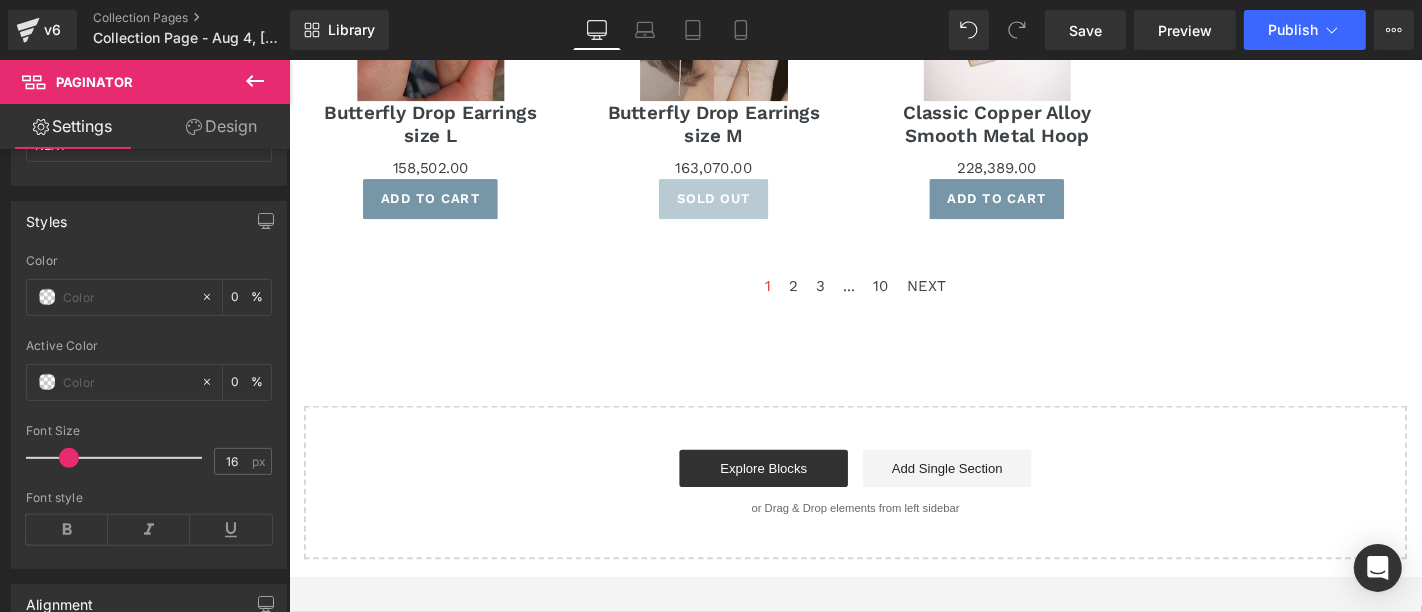 click on "Skip to content
Submit
Close search
Home
Catalog
GemPages Builder
Home
Catalog
Submit
Search
Cart
Cart" at bounding box center [893, 111] 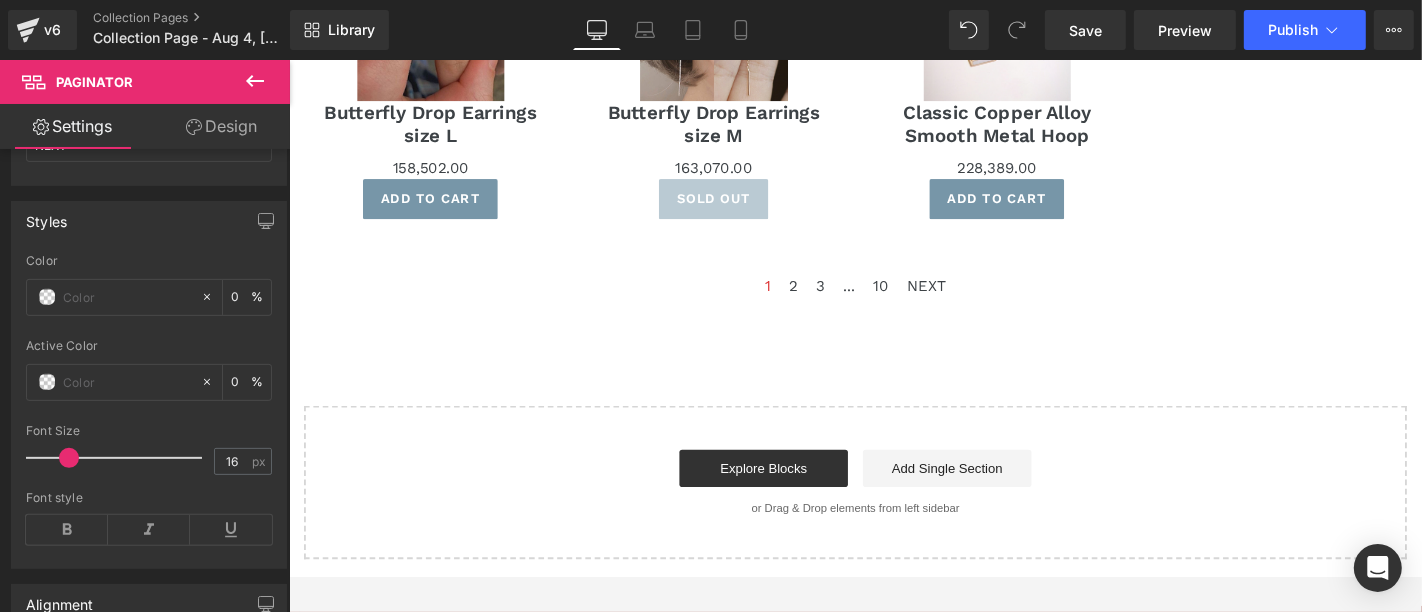 click at bounding box center [851, 304] 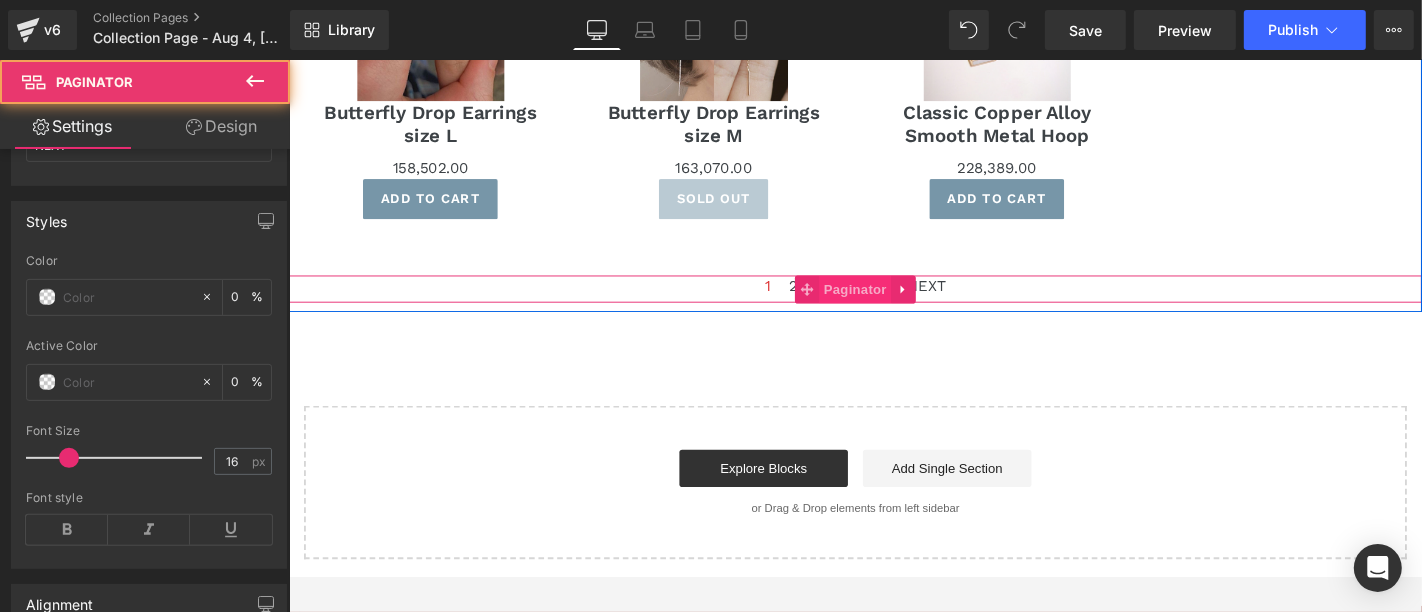 click on "Paginator" at bounding box center [892, 304] 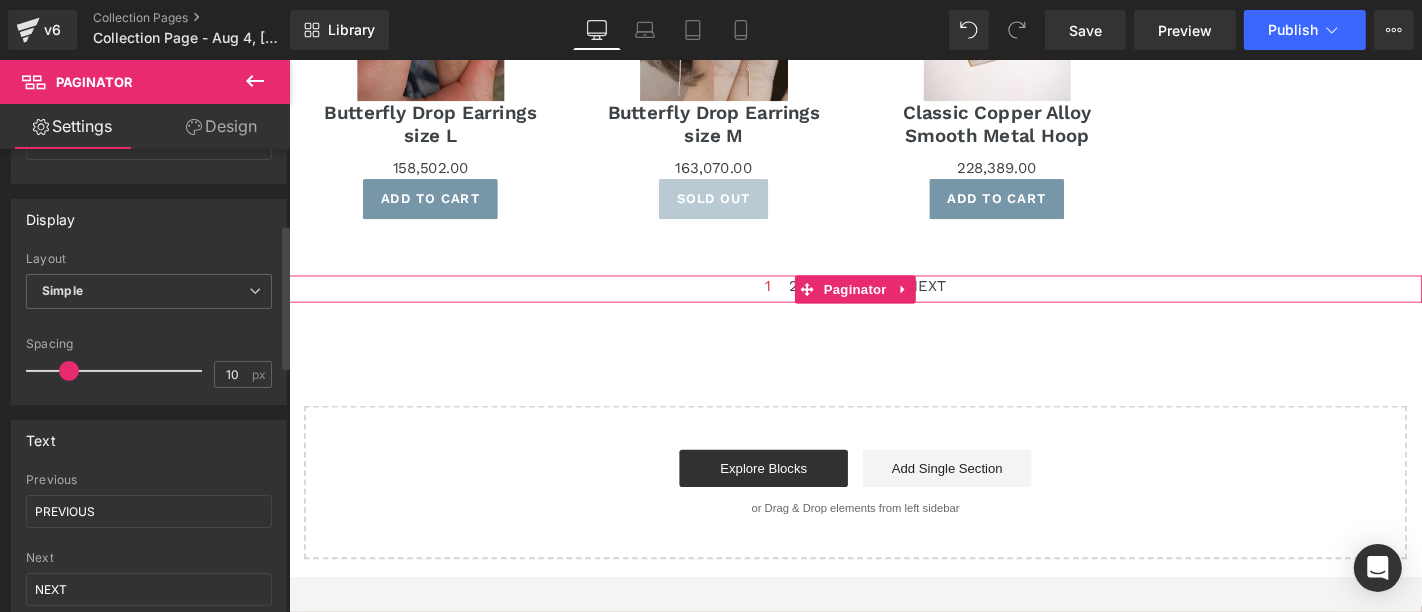 scroll, scrollTop: 222, scrollLeft: 0, axis: vertical 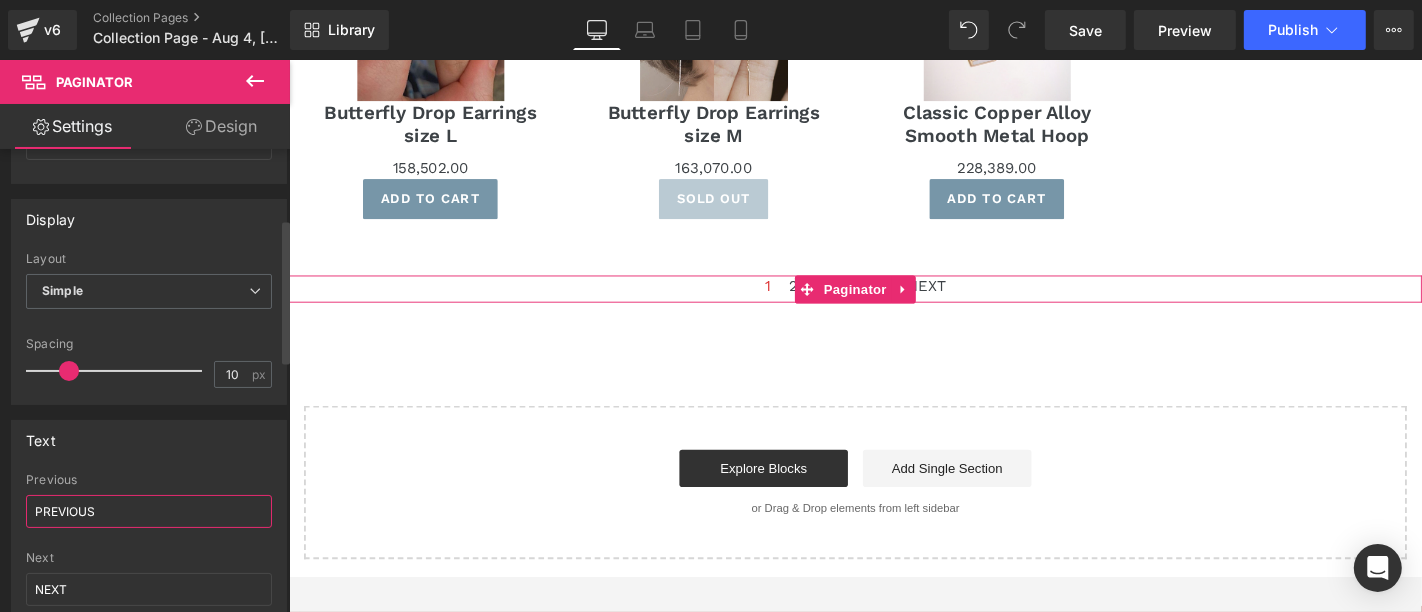 click on "PREVIOUS" at bounding box center [149, 511] 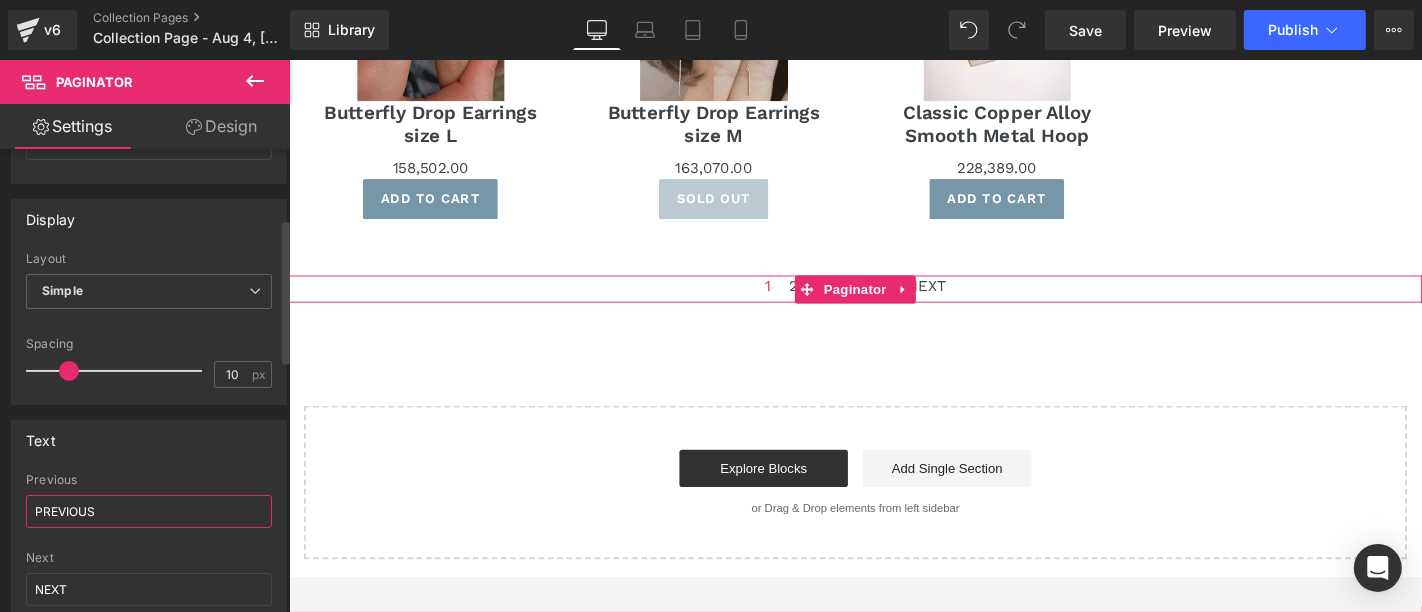 click on "PREVIOUS" at bounding box center [149, 511] 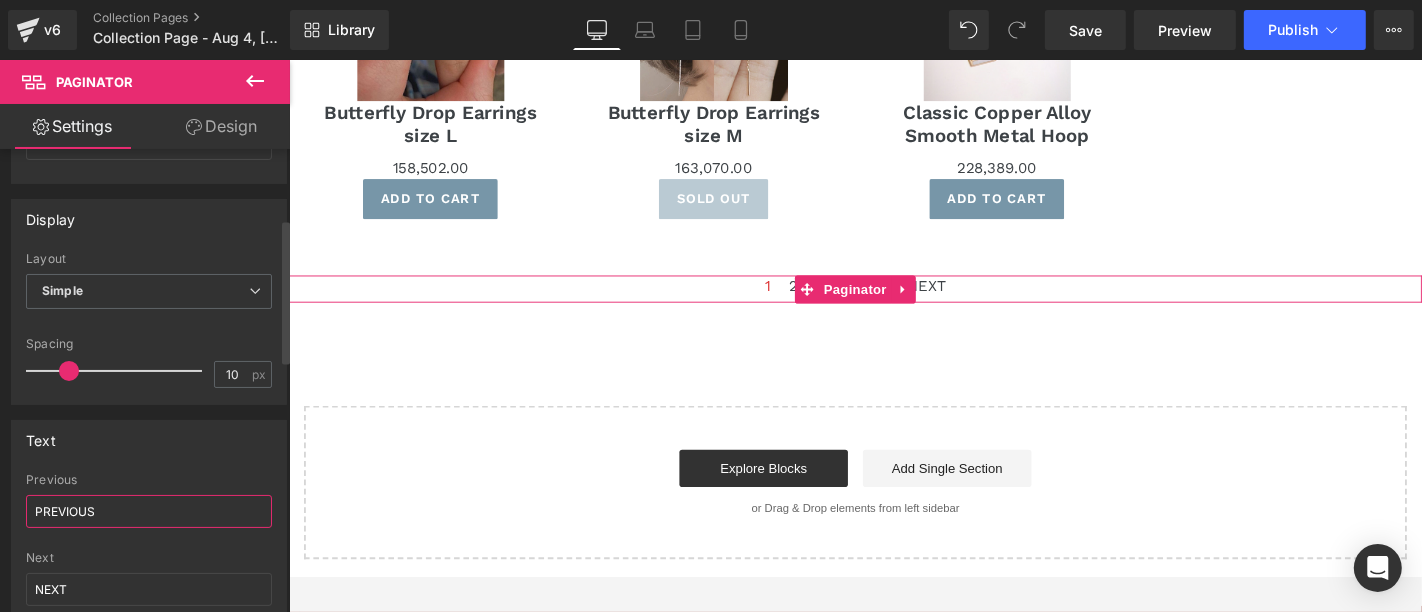 click on "PREVIOUS" at bounding box center [149, 511] 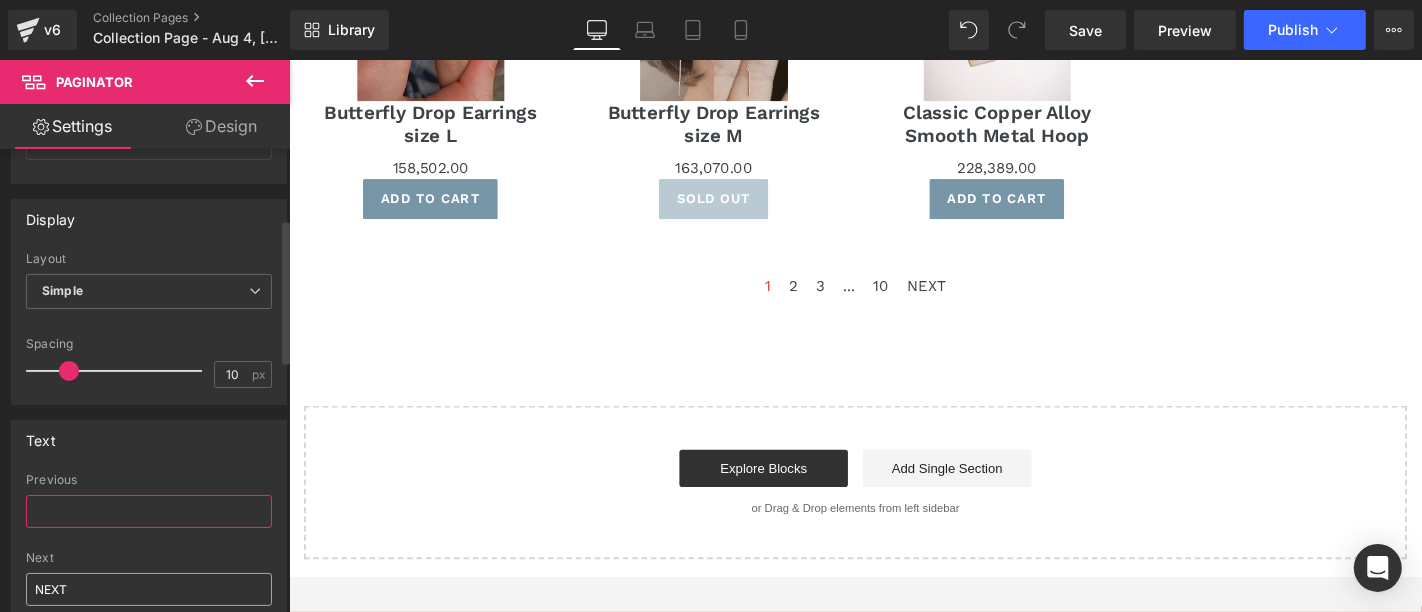 type 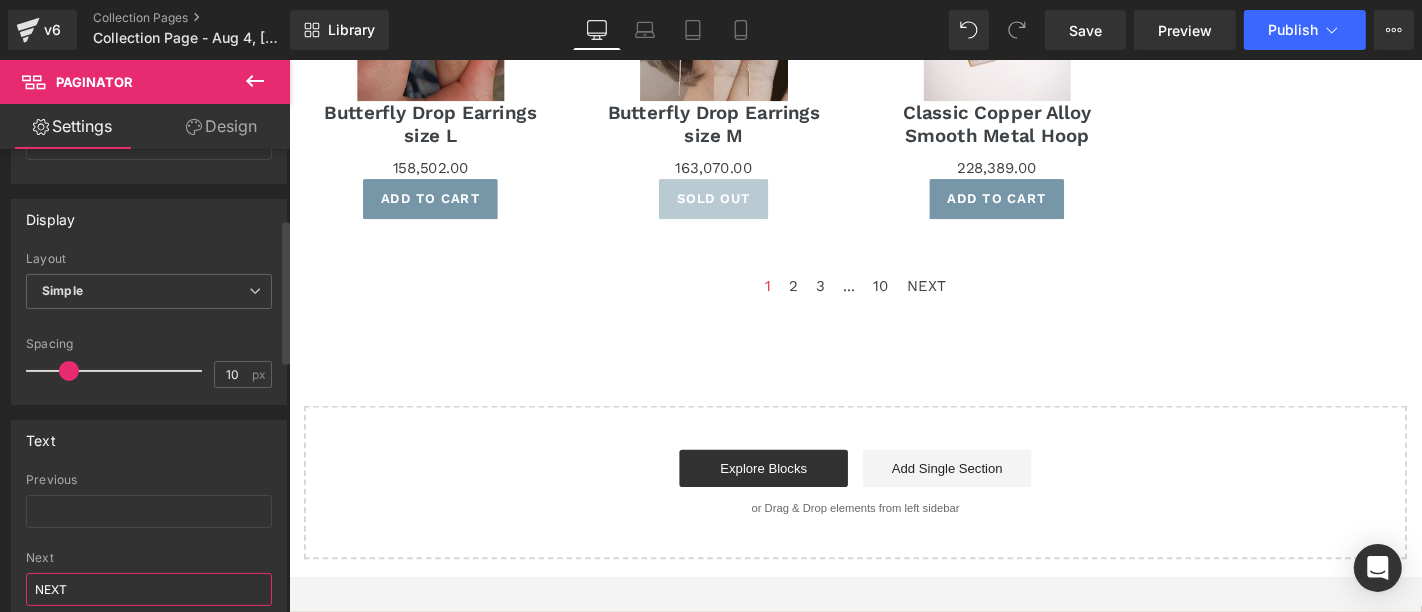 click on "NEXT" at bounding box center (149, 589) 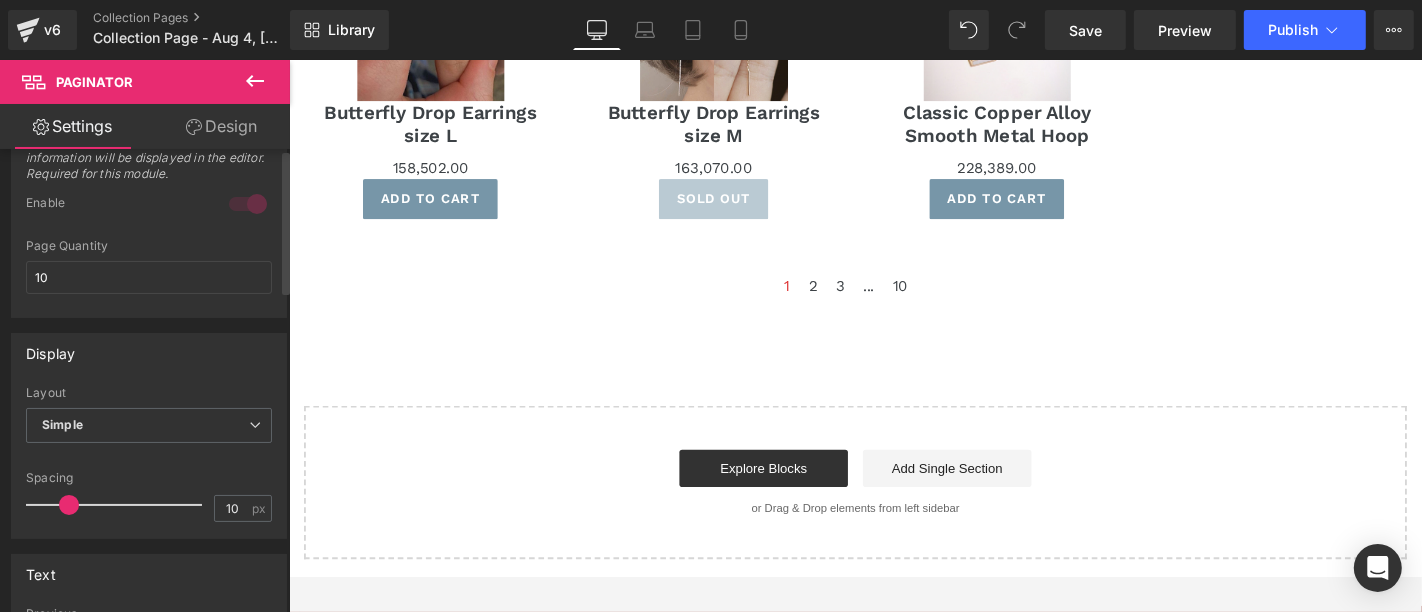 scroll, scrollTop: 0, scrollLeft: 0, axis: both 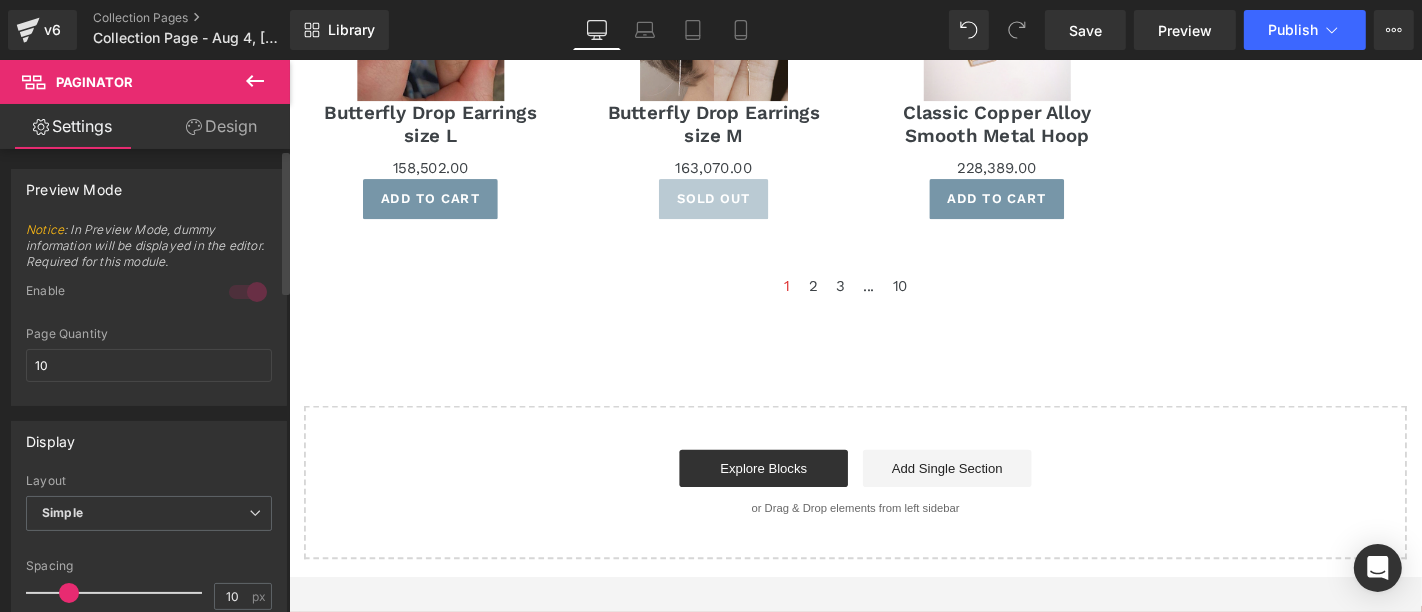 type 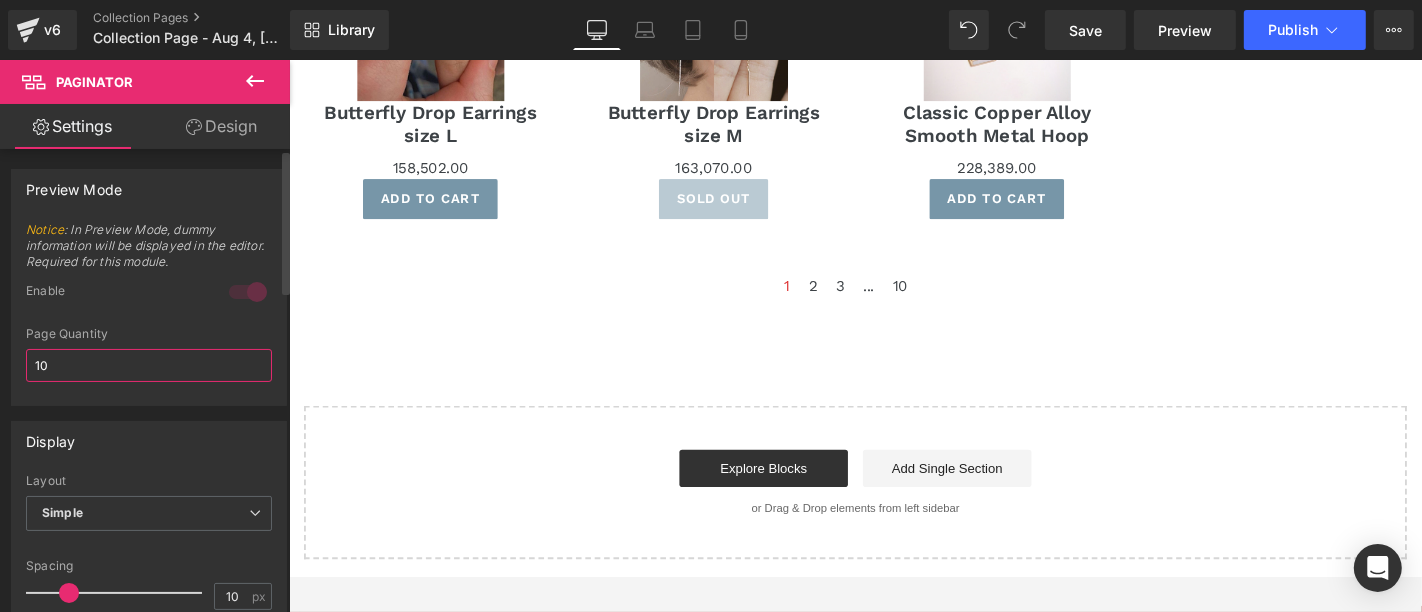click on "10" at bounding box center (149, 365) 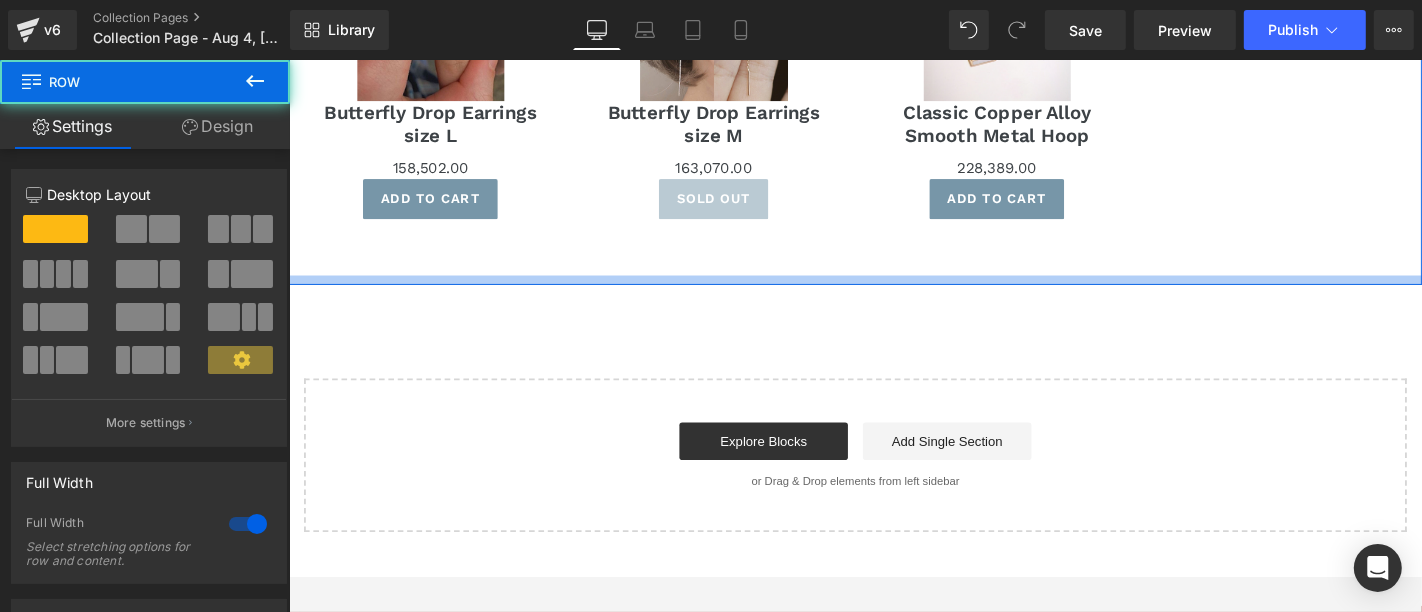 click at bounding box center (893, 294) 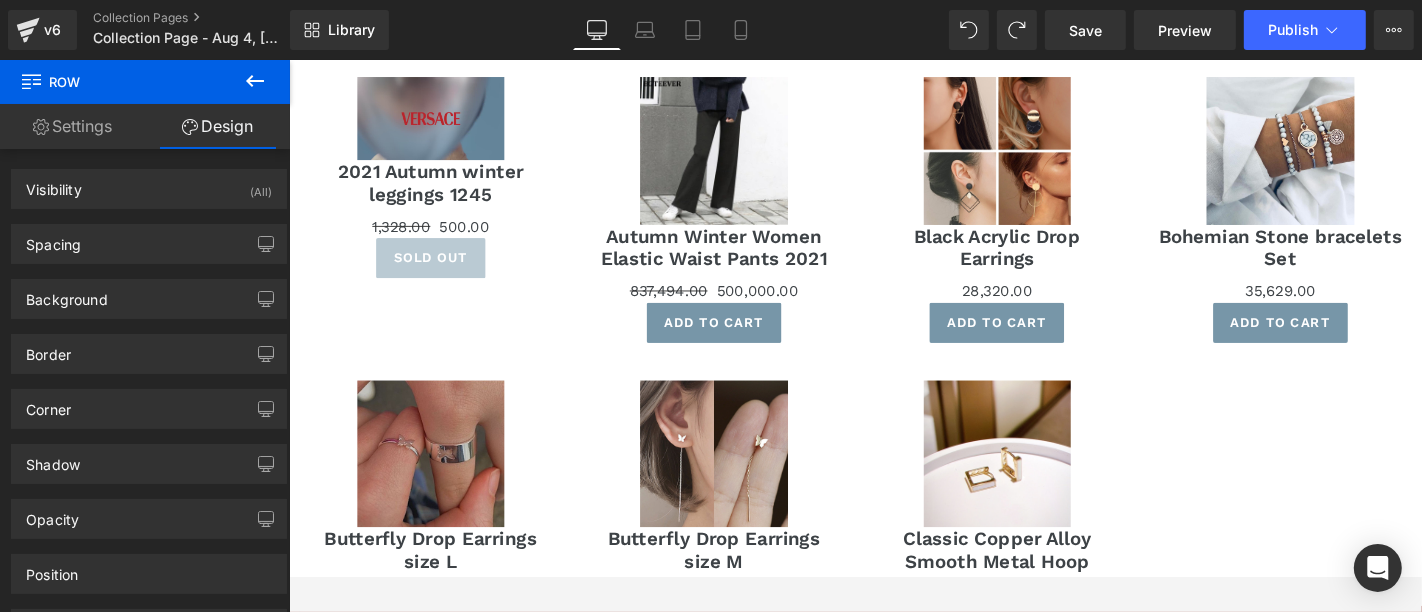 scroll, scrollTop: 666, scrollLeft: 0, axis: vertical 